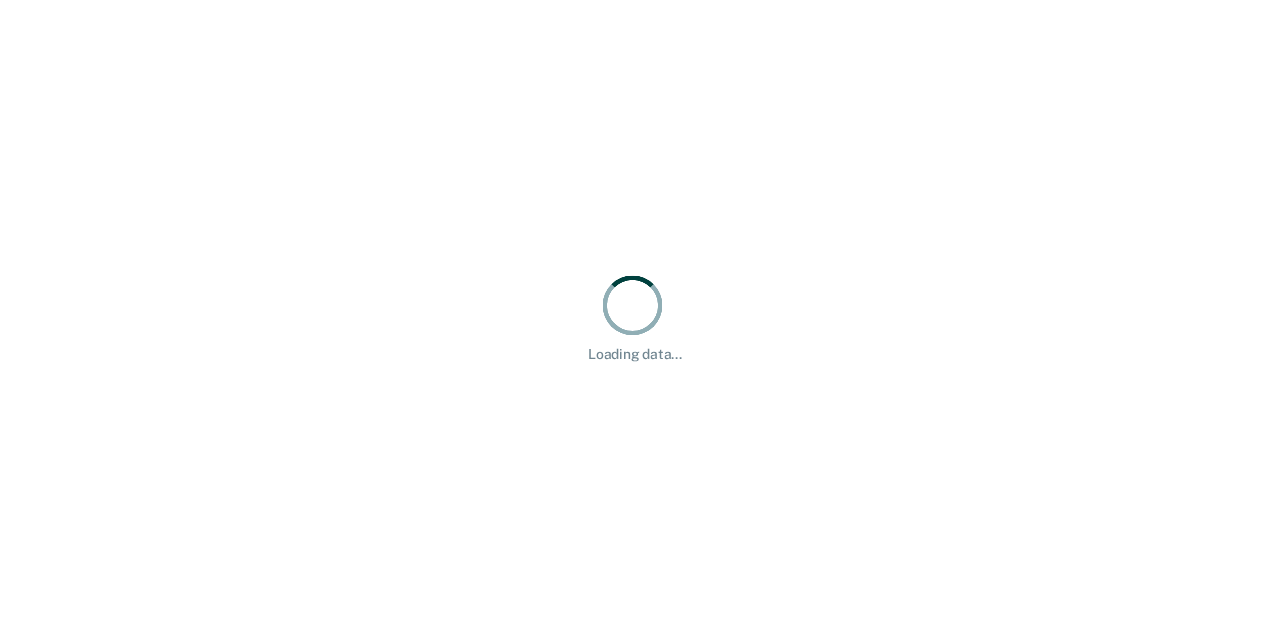 scroll, scrollTop: 0, scrollLeft: 0, axis: both 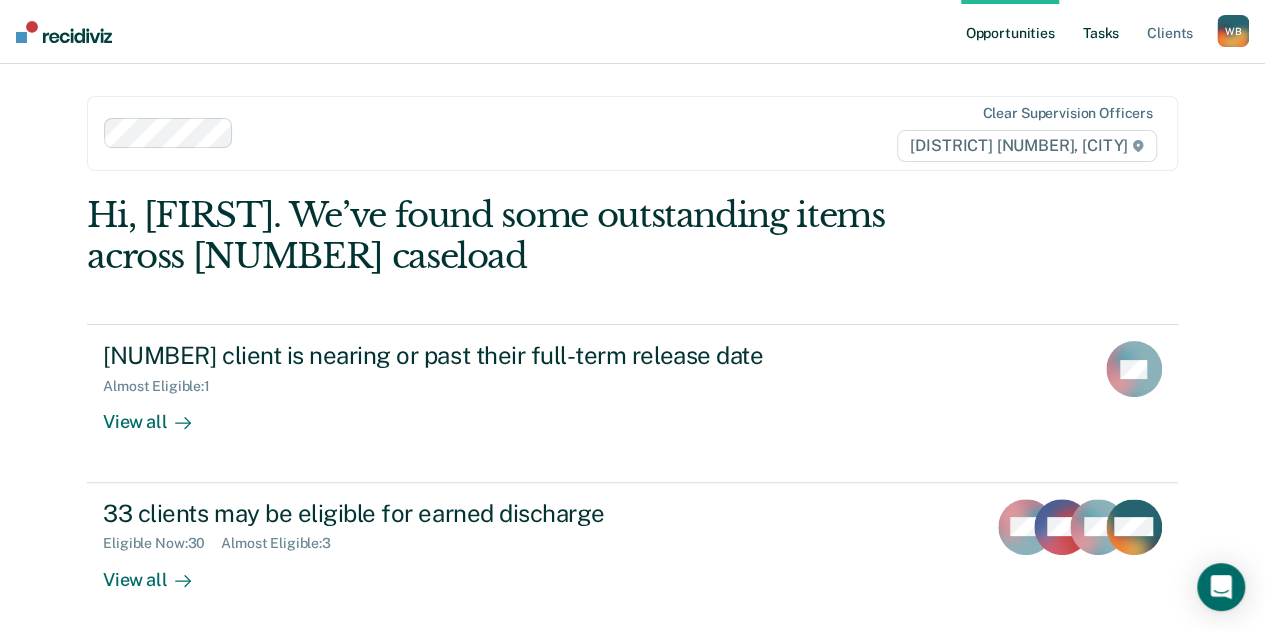click on "Tasks" at bounding box center (1101, 32) 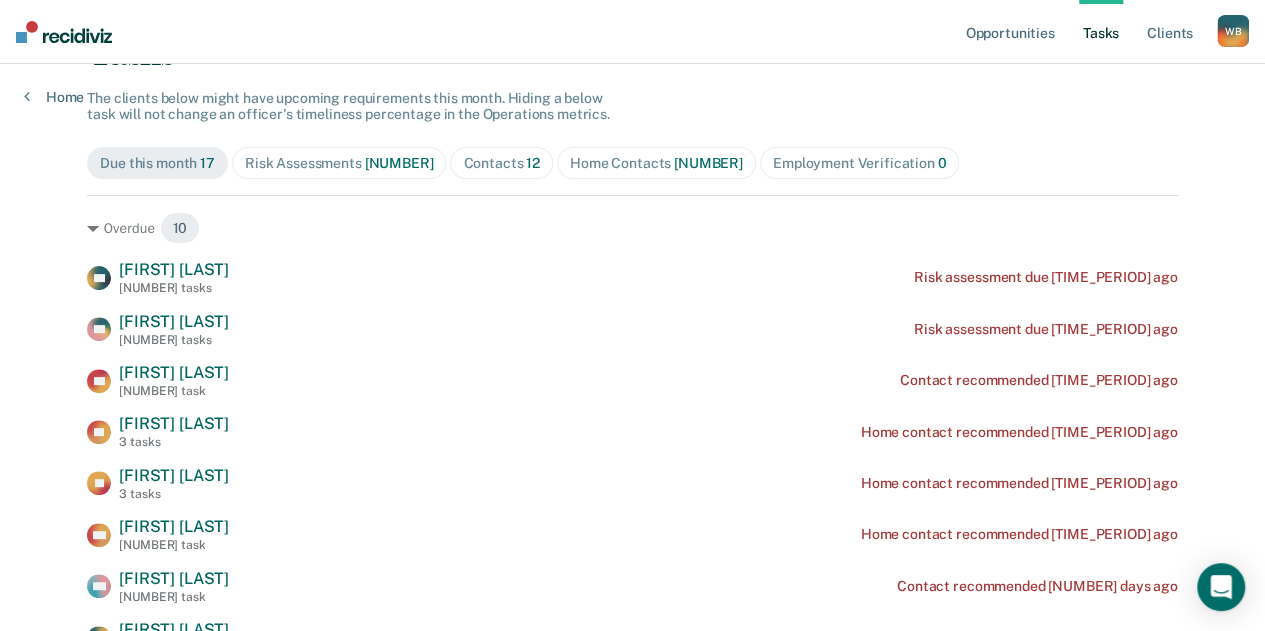 scroll, scrollTop: 166, scrollLeft: 0, axis: vertical 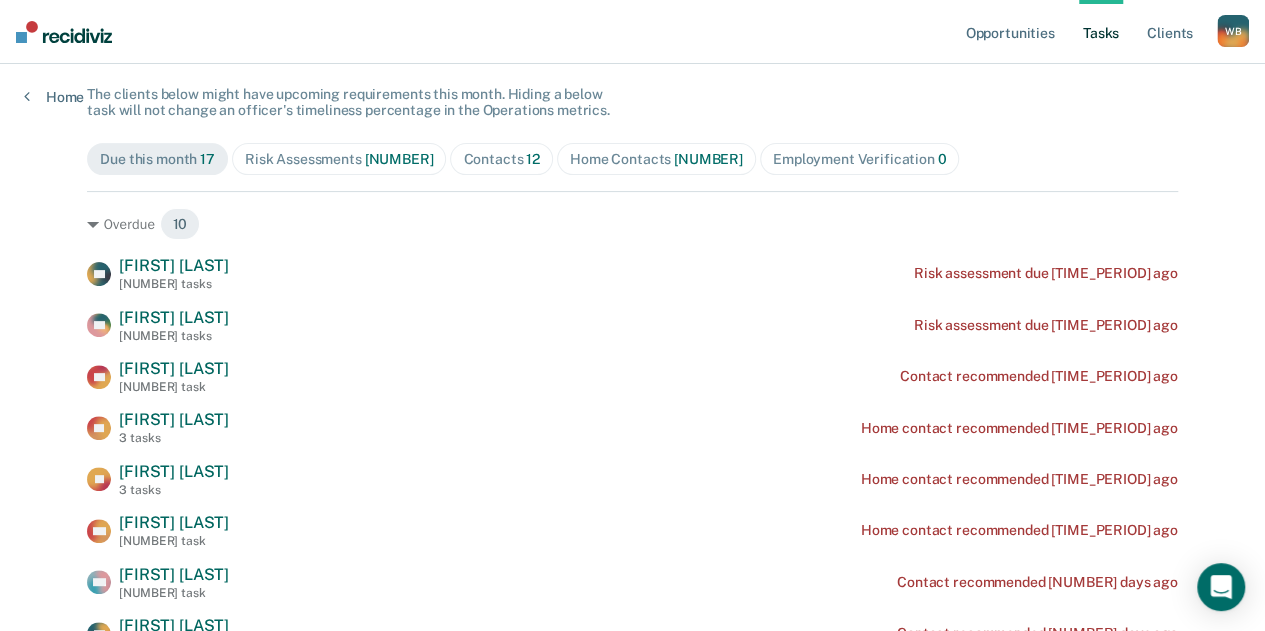 click on "Home Contacts   [NUMBER]" at bounding box center [656, 159] 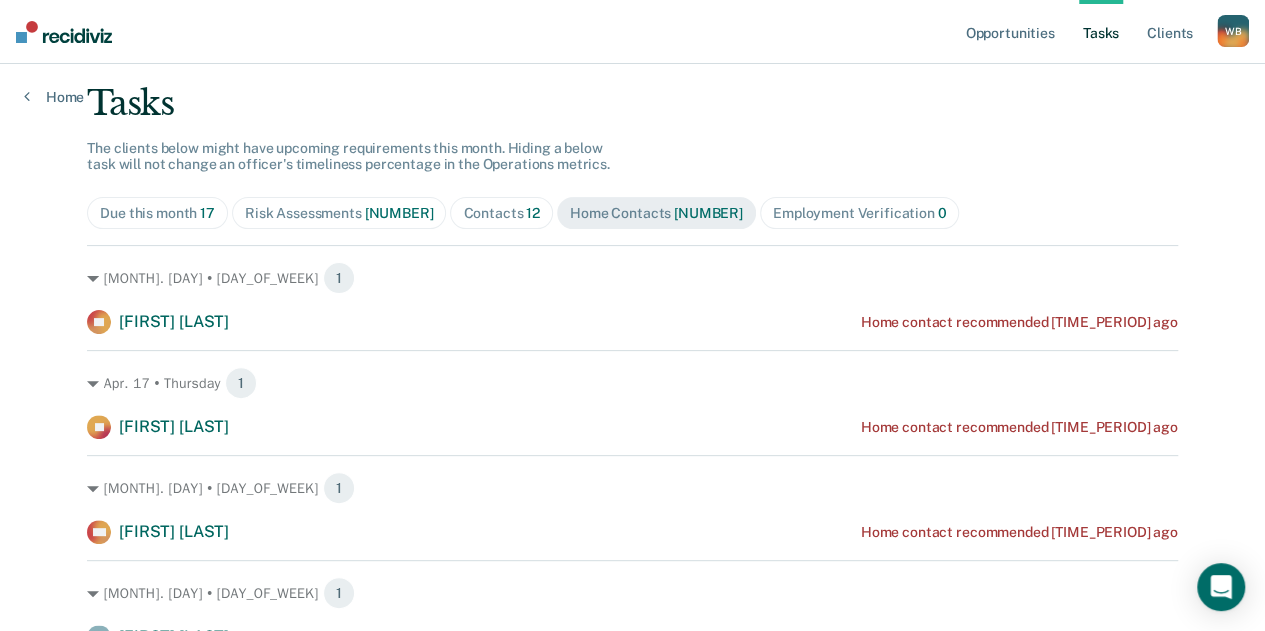 scroll, scrollTop: 114, scrollLeft: 0, axis: vertical 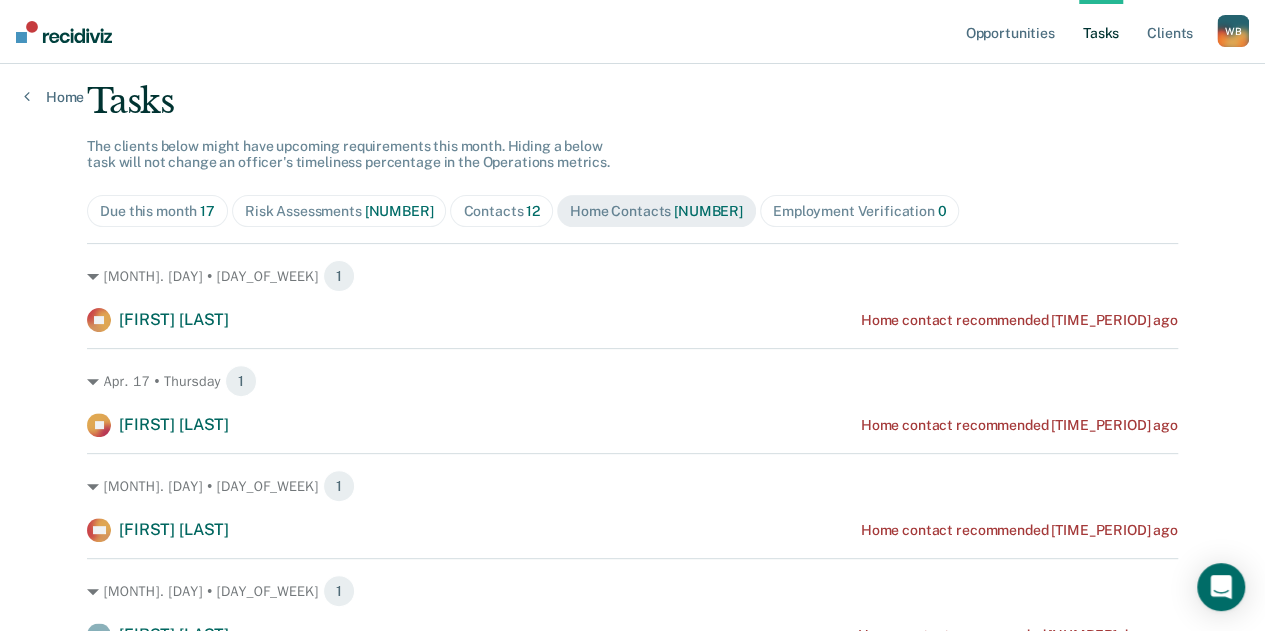click on "Contacts   12" at bounding box center [157, 211] 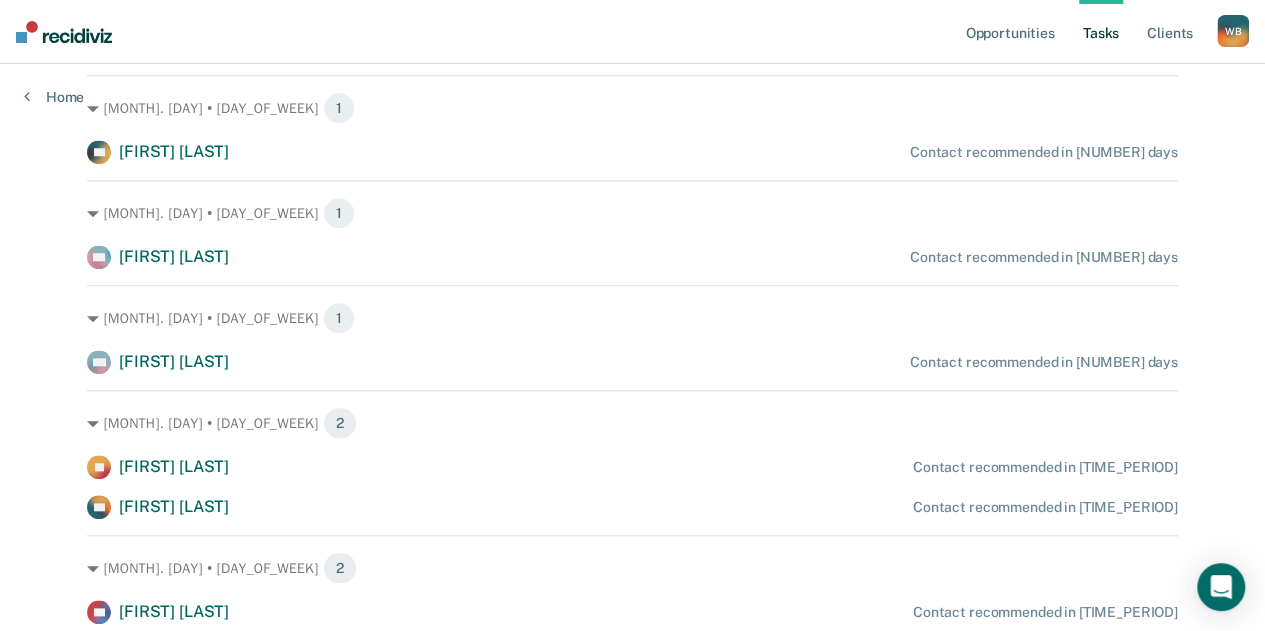 scroll, scrollTop: 919, scrollLeft: 0, axis: vertical 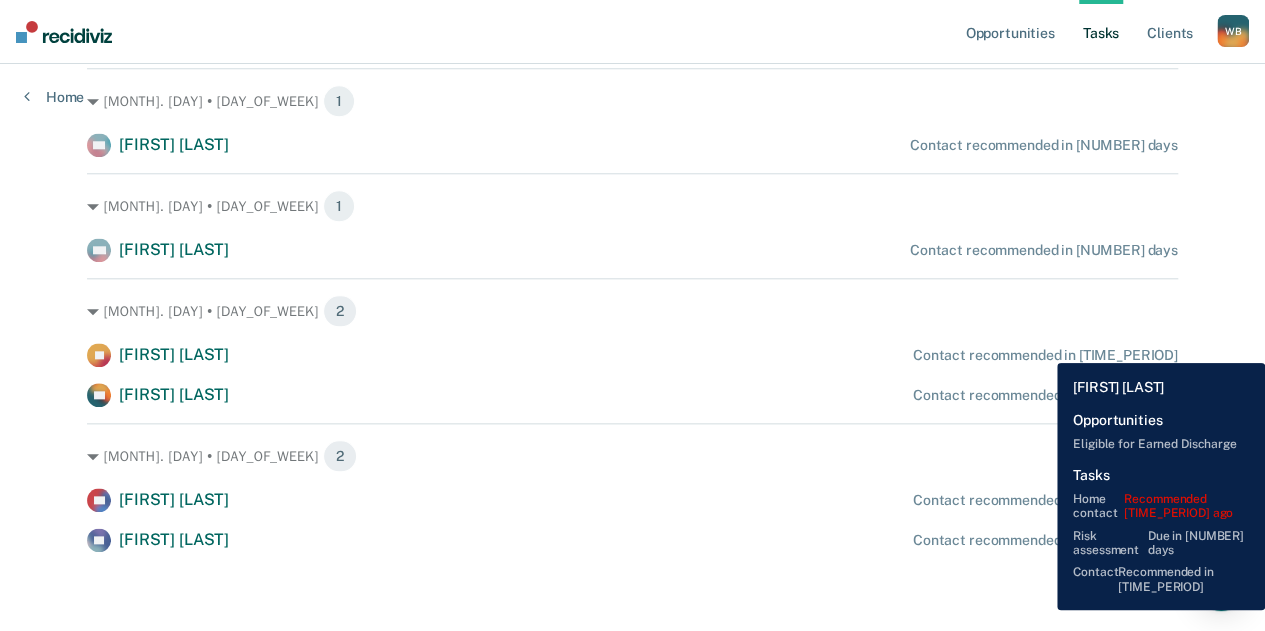 click on "Contact recommended in [TIME_PERIOD]" at bounding box center (1045, 355) 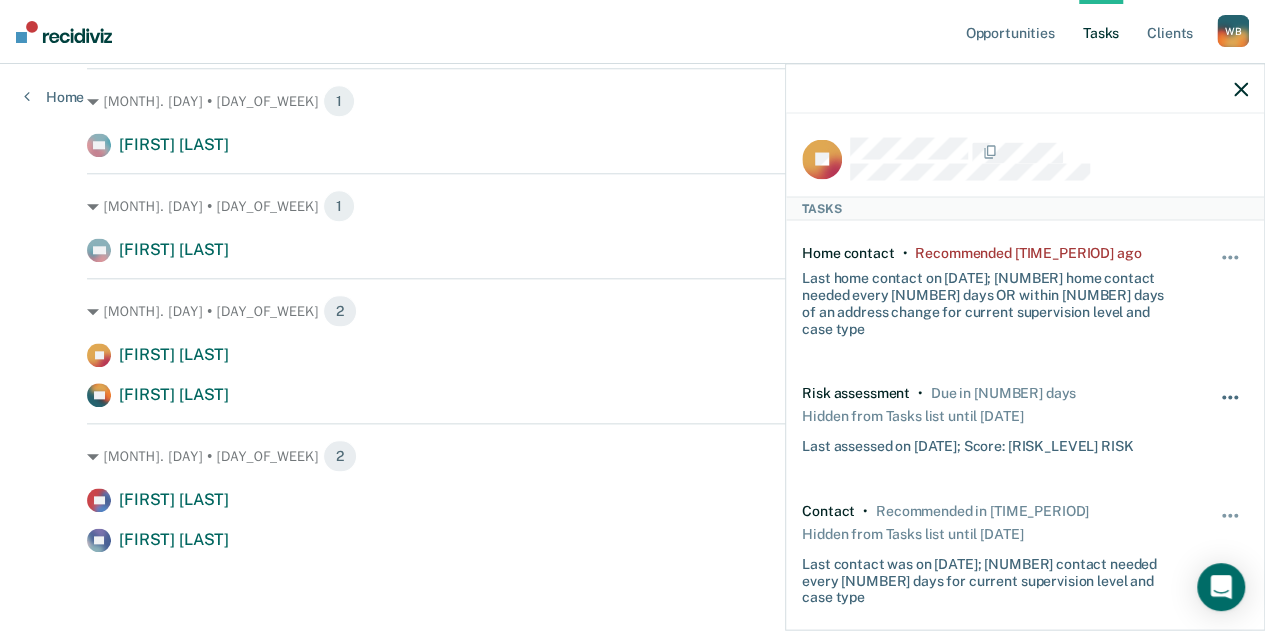 click at bounding box center (1231, 268) 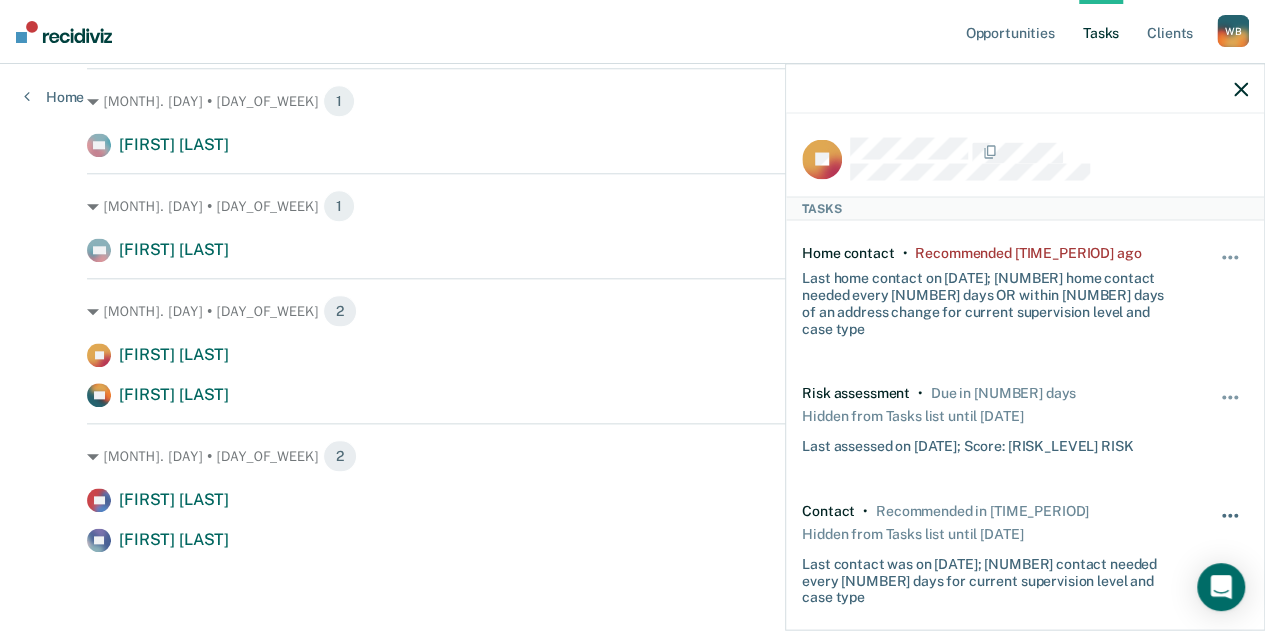 click at bounding box center (1231, 268) 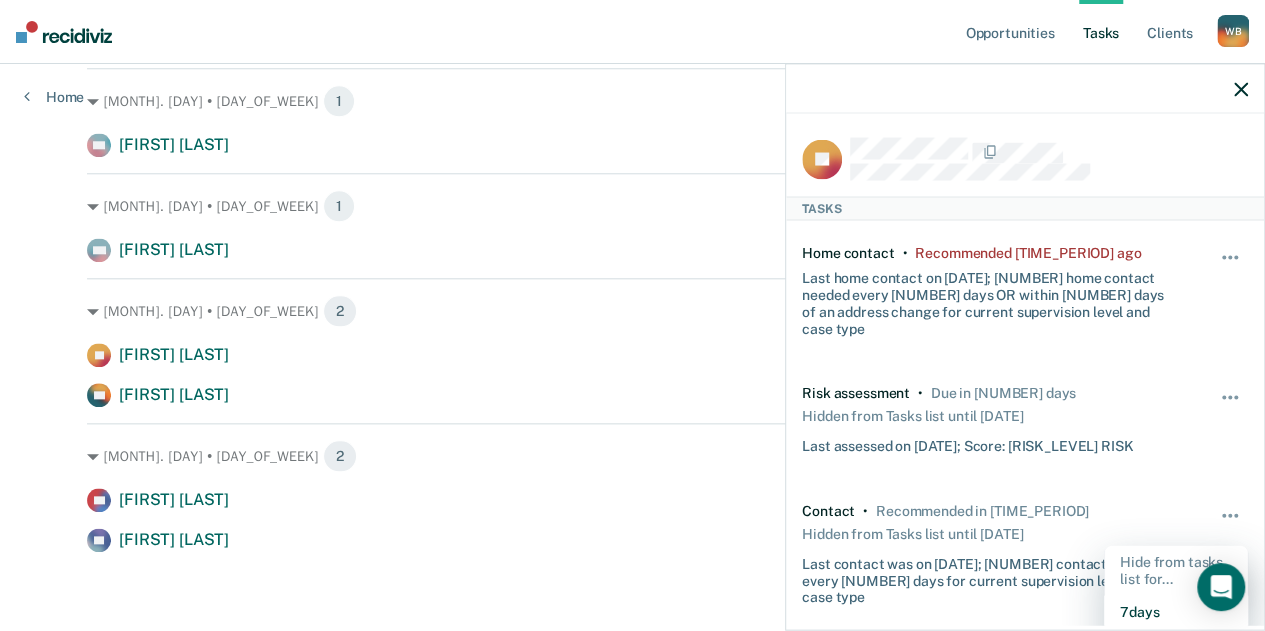 scroll, scrollTop: 12, scrollLeft: 0, axis: vertical 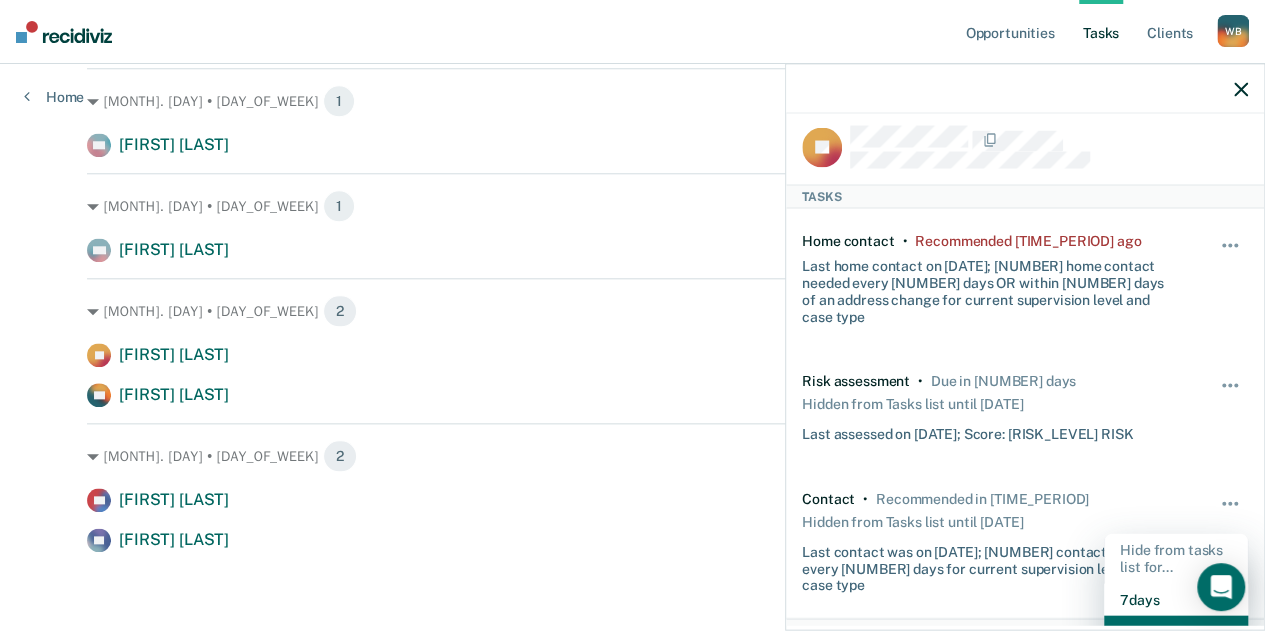 click on "30 days" at bounding box center [1176, 631] 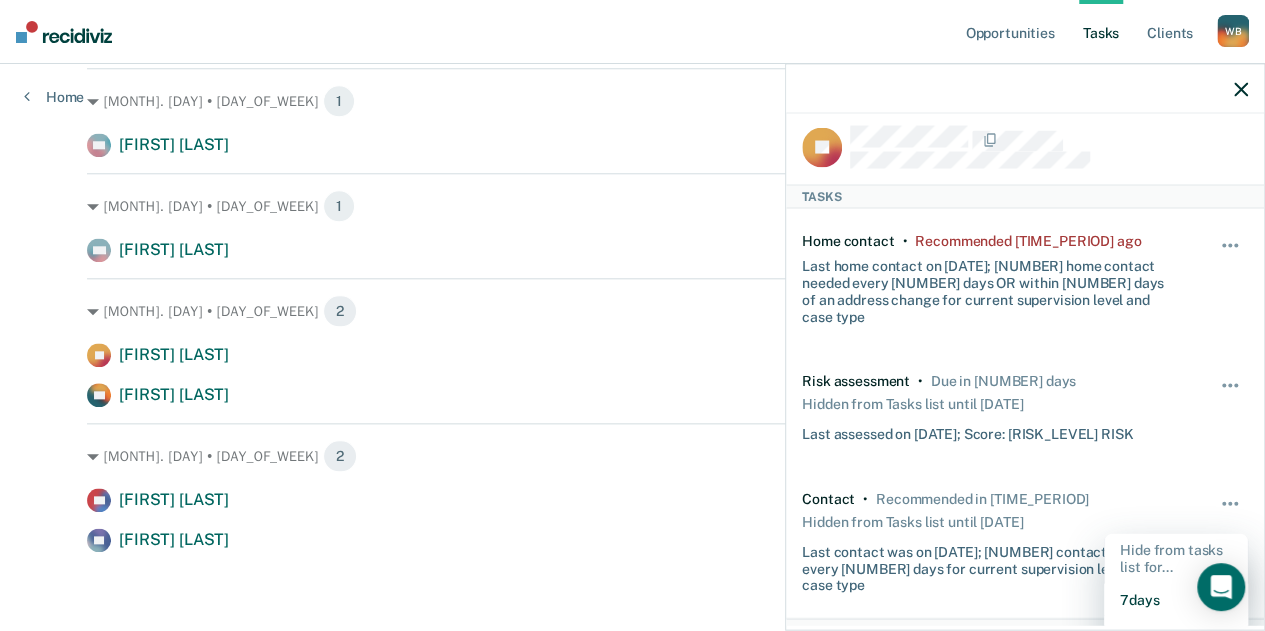 scroll, scrollTop: 879, scrollLeft: 0, axis: vertical 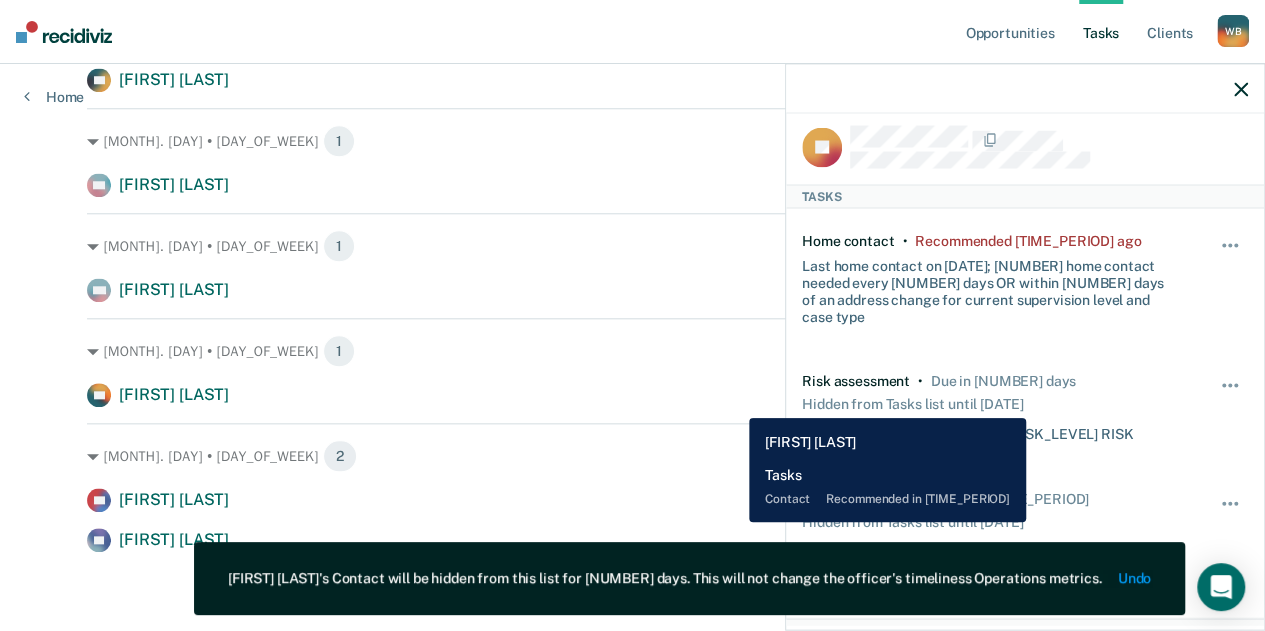 click on "[FIRST] [LAST] Contact recommended in [TIME_PERIOD]" at bounding box center (632, 395) 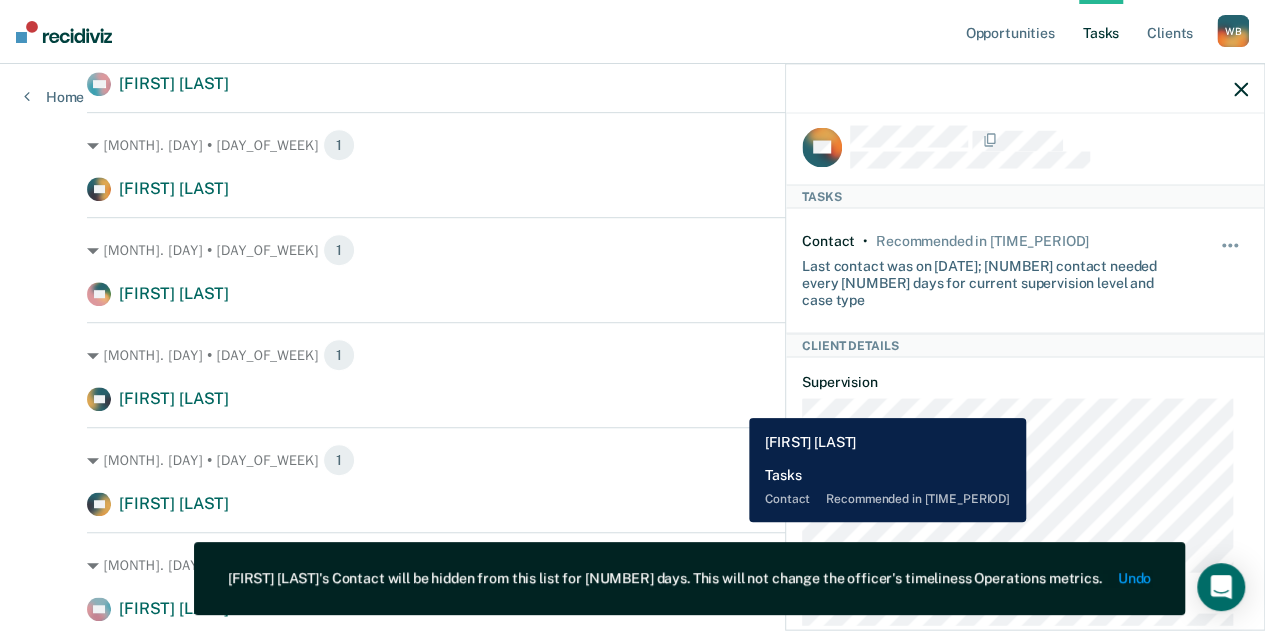 scroll, scrollTop: 453, scrollLeft: 0, axis: vertical 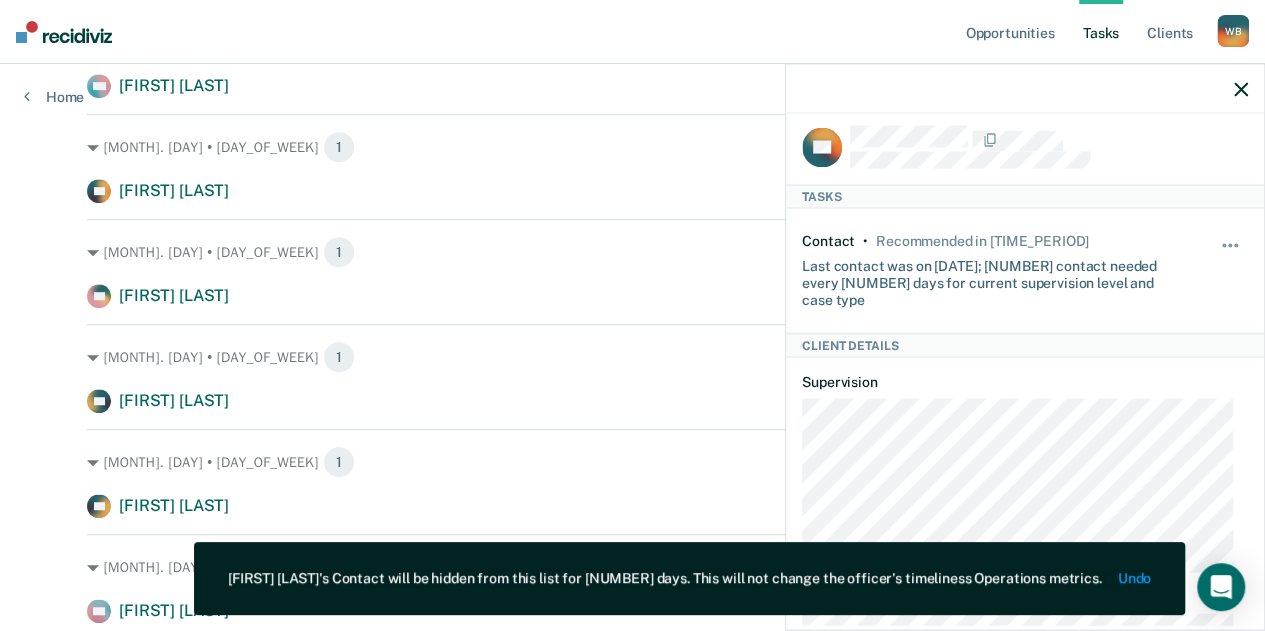 click at bounding box center (1241, 89) 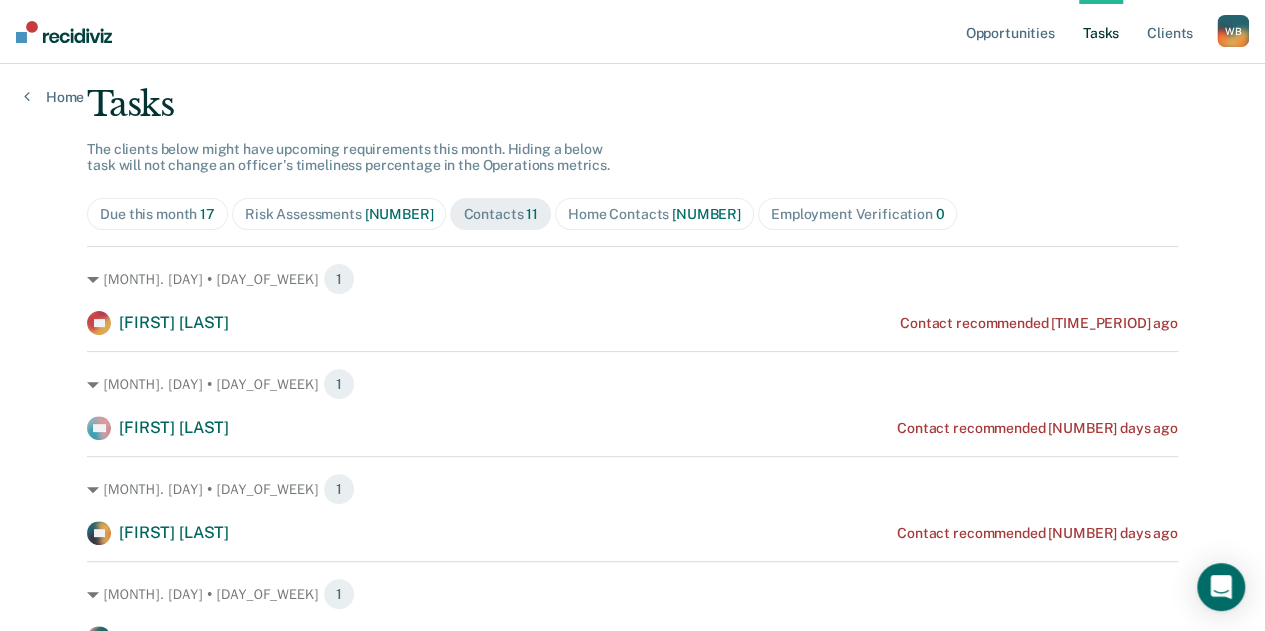 scroll, scrollTop: 0, scrollLeft: 0, axis: both 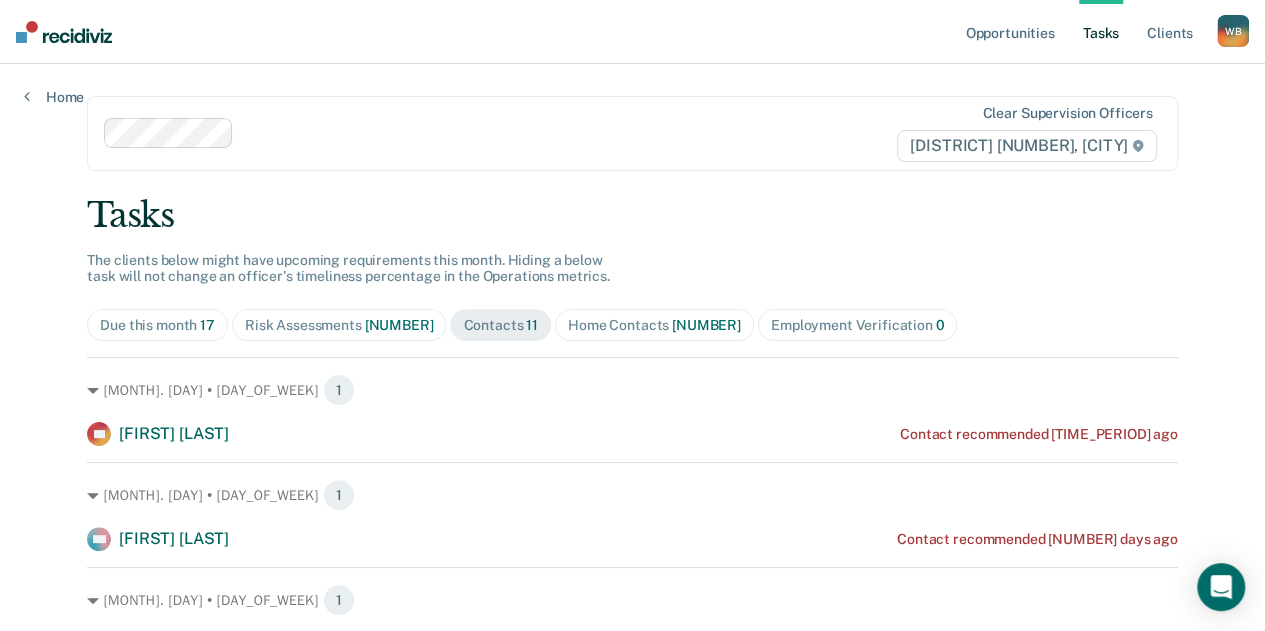 click on "Risk Assessments   5" at bounding box center [157, 325] 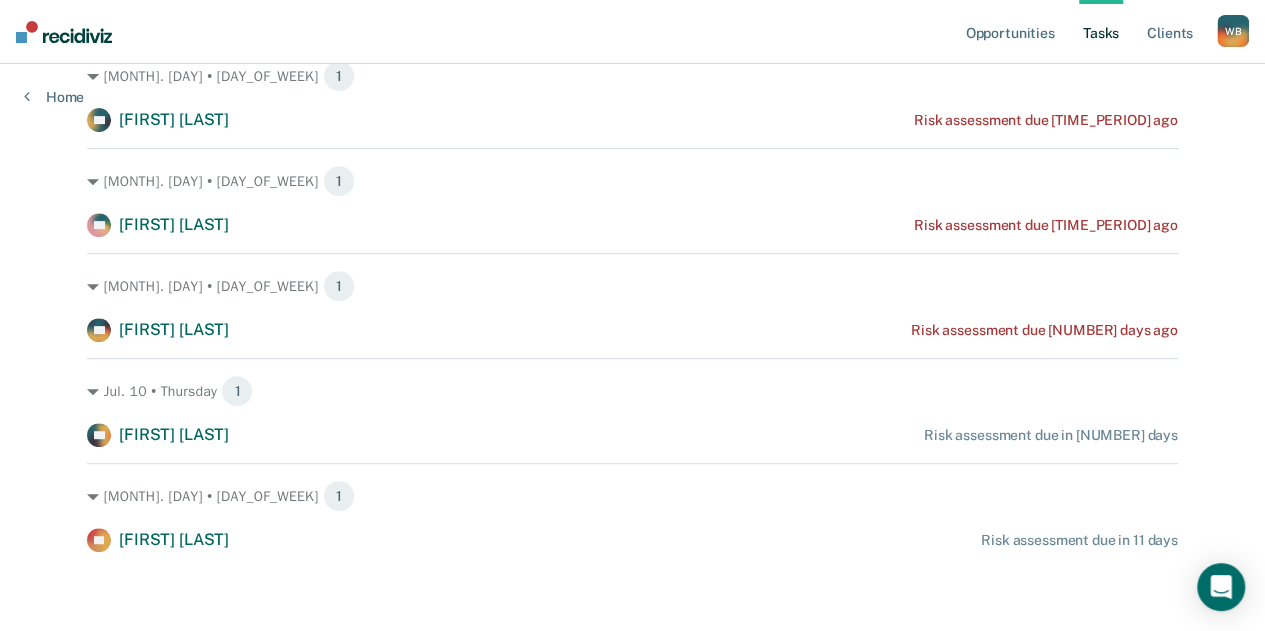 scroll, scrollTop: 0, scrollLeft: 0, axis: both 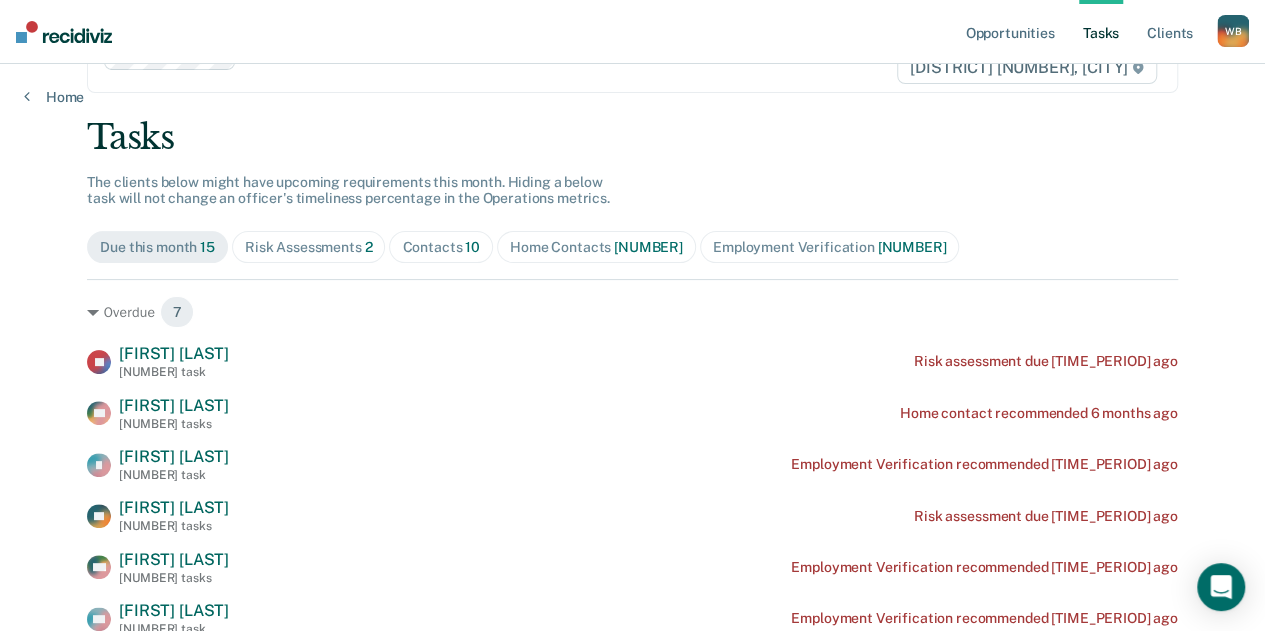 click on "Contacts   [NUMBER]" at bounding box center (441, 247) 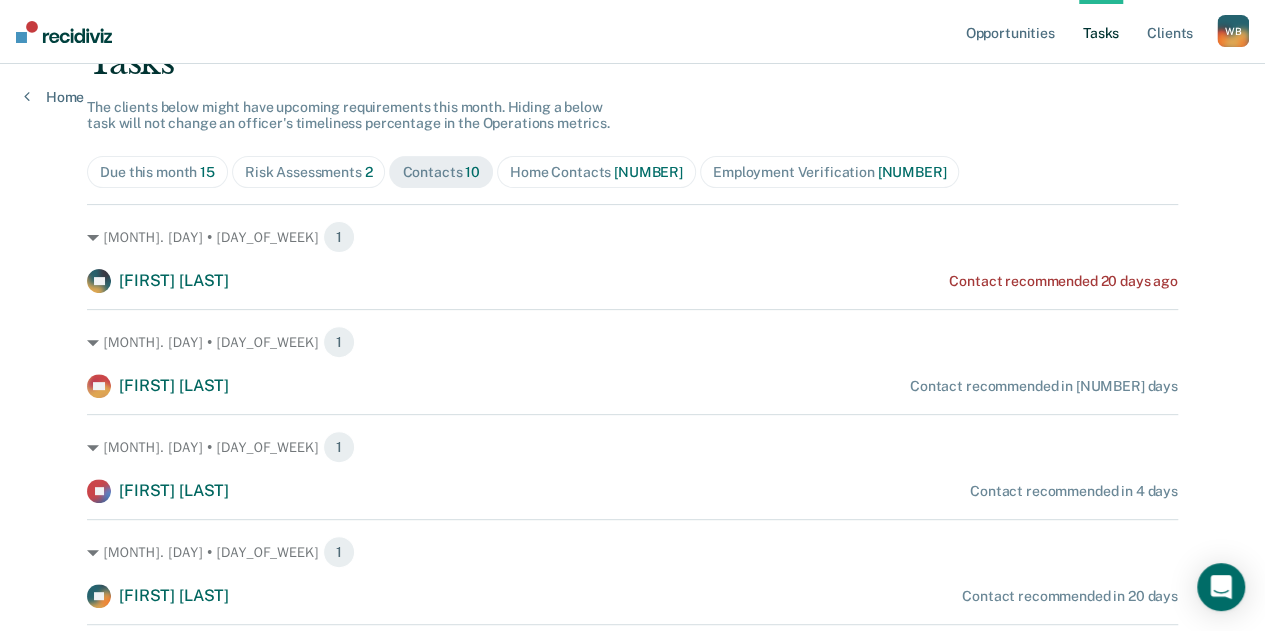 scroll, scrollTop: 114, scrollLeft: 0, axis: vertical 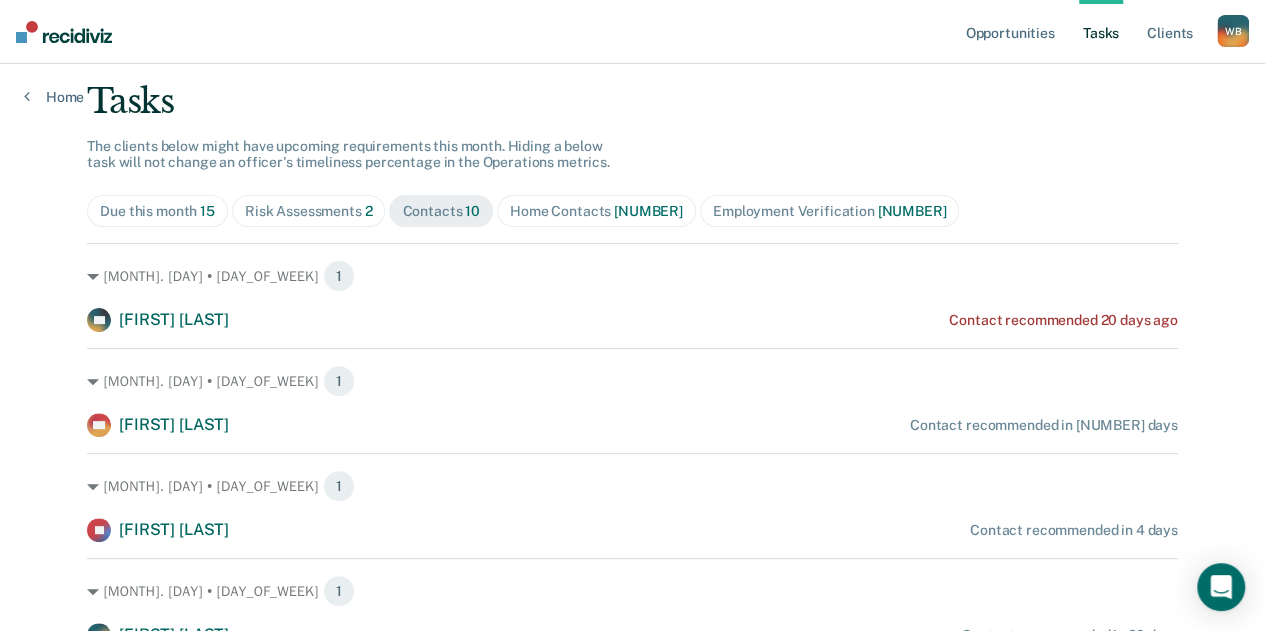click on "Home Contacts   [NUMBER]" at bounding box center [157, 211] 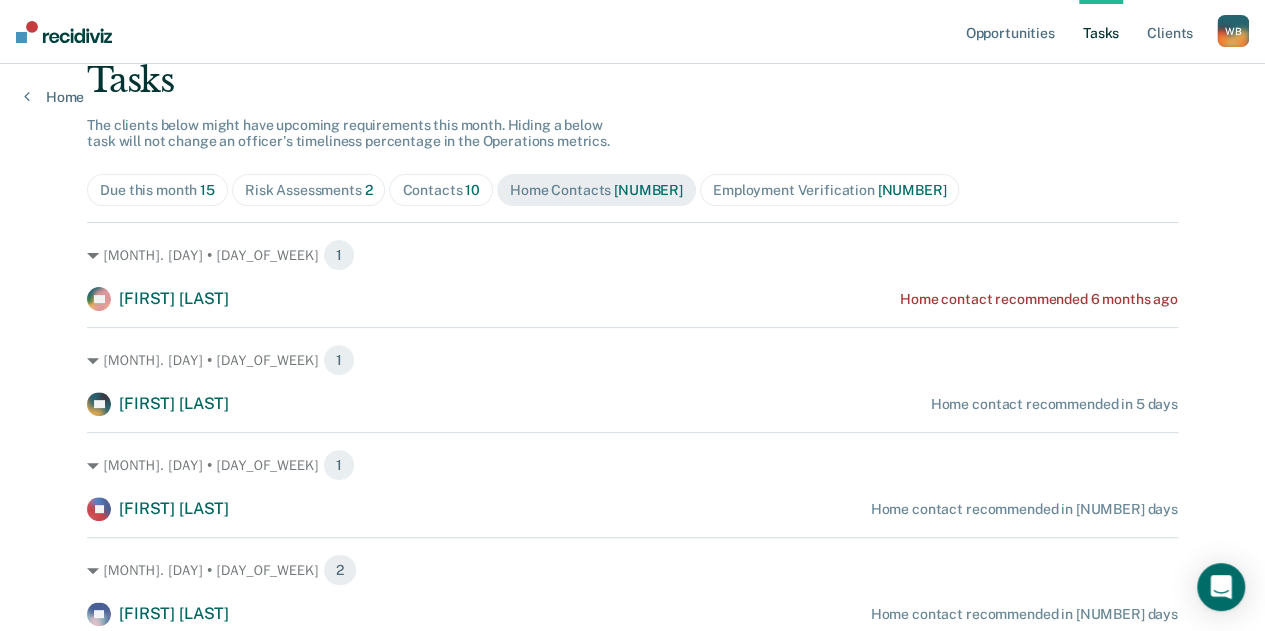 scroll, scrollTop: 136, scrollLeft: 0, axis: vertical 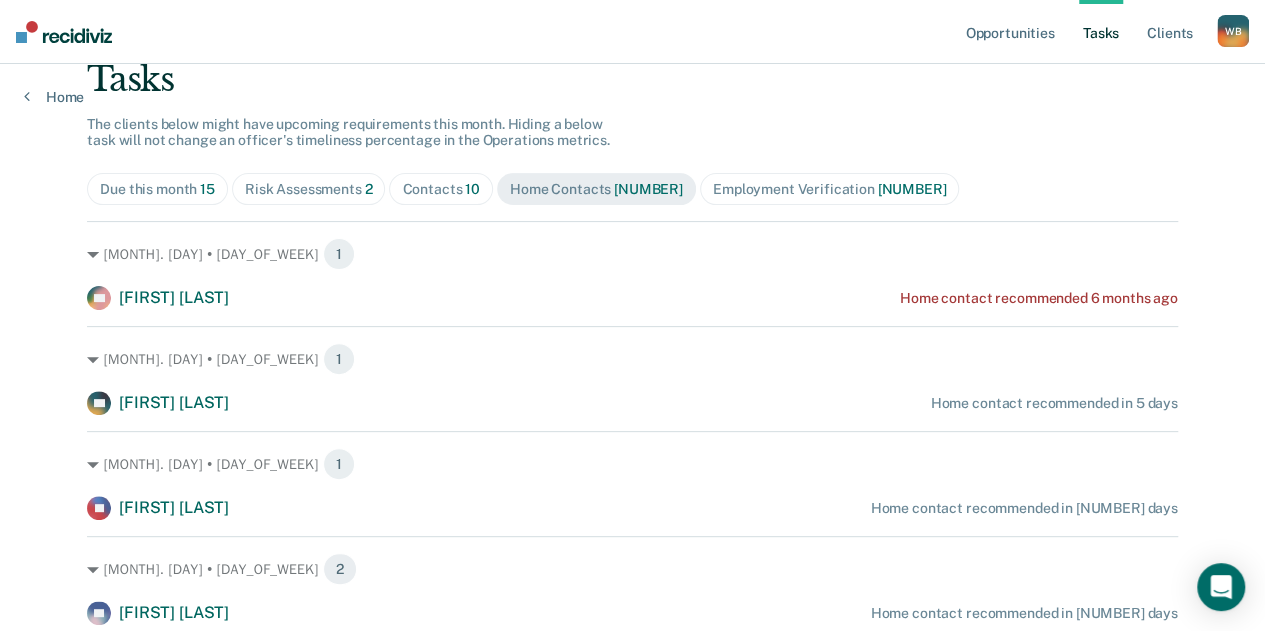 click on "Risk Assessments   2" at bounding box center [157, 189] 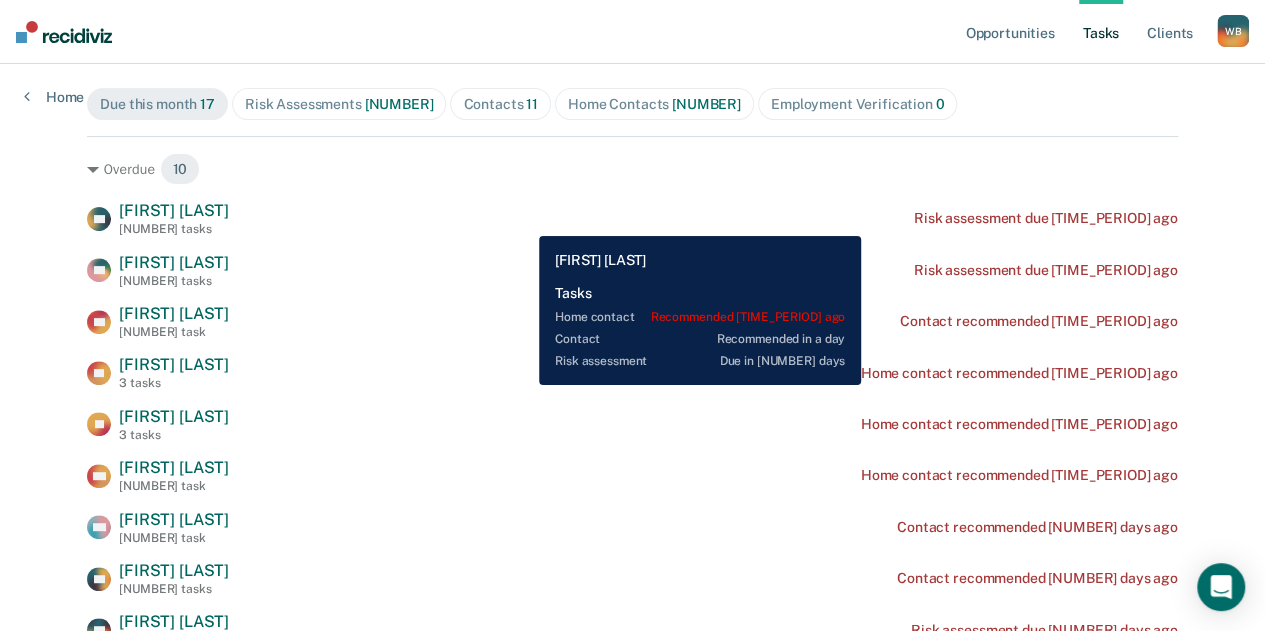 scroll, scrollTop: 222, scrollLeft: 0, axis: vertical 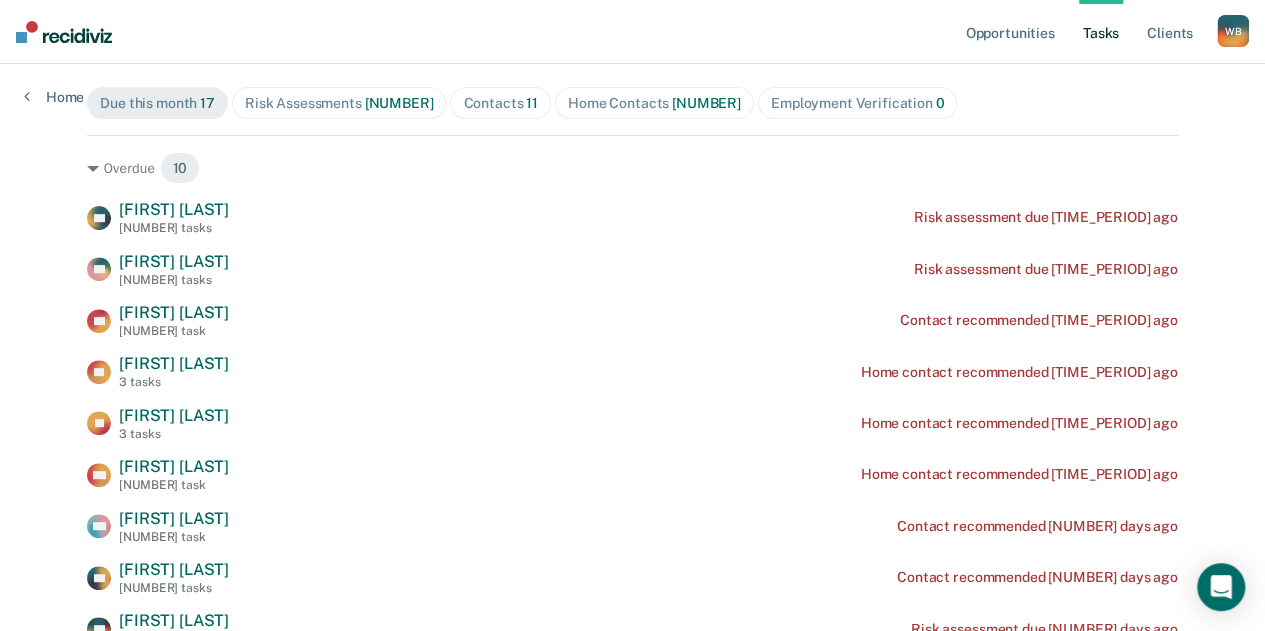 click on "Home Contacts   [NUMBER]" at bounding box center [339, 103] 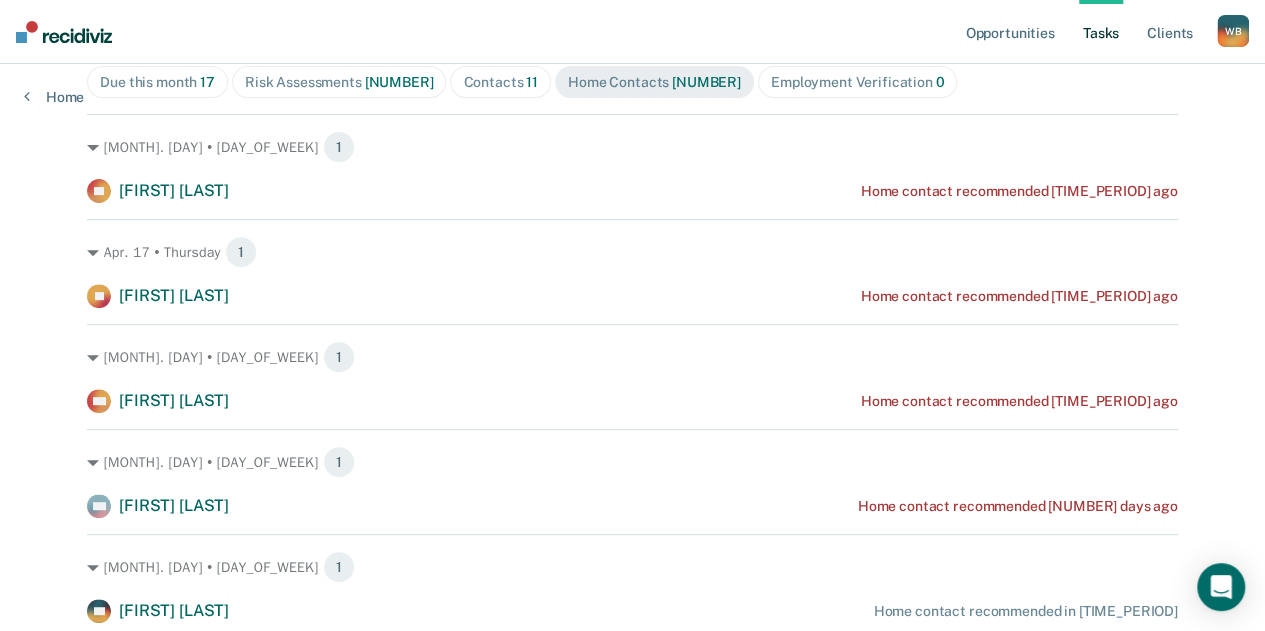 scroll, scrollTop: 314, scrollLeft: 0, axis: vertical 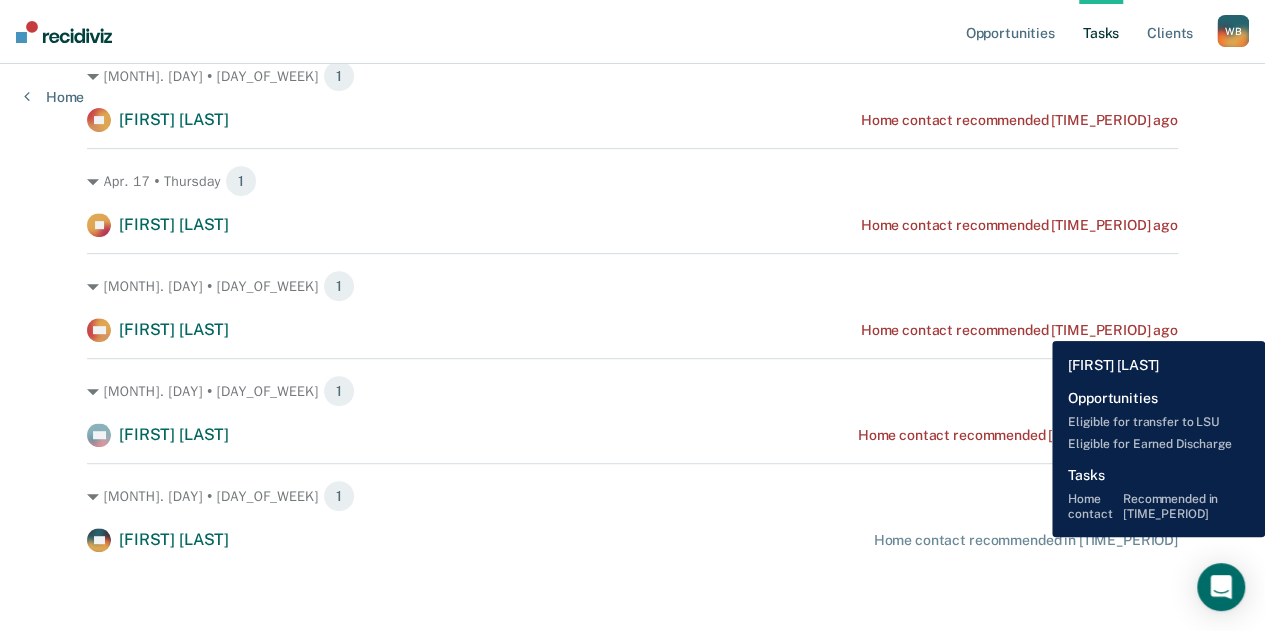 click on "Home contact recommended in [TIME_PERIOD]" at bounding box center (1025, 540) 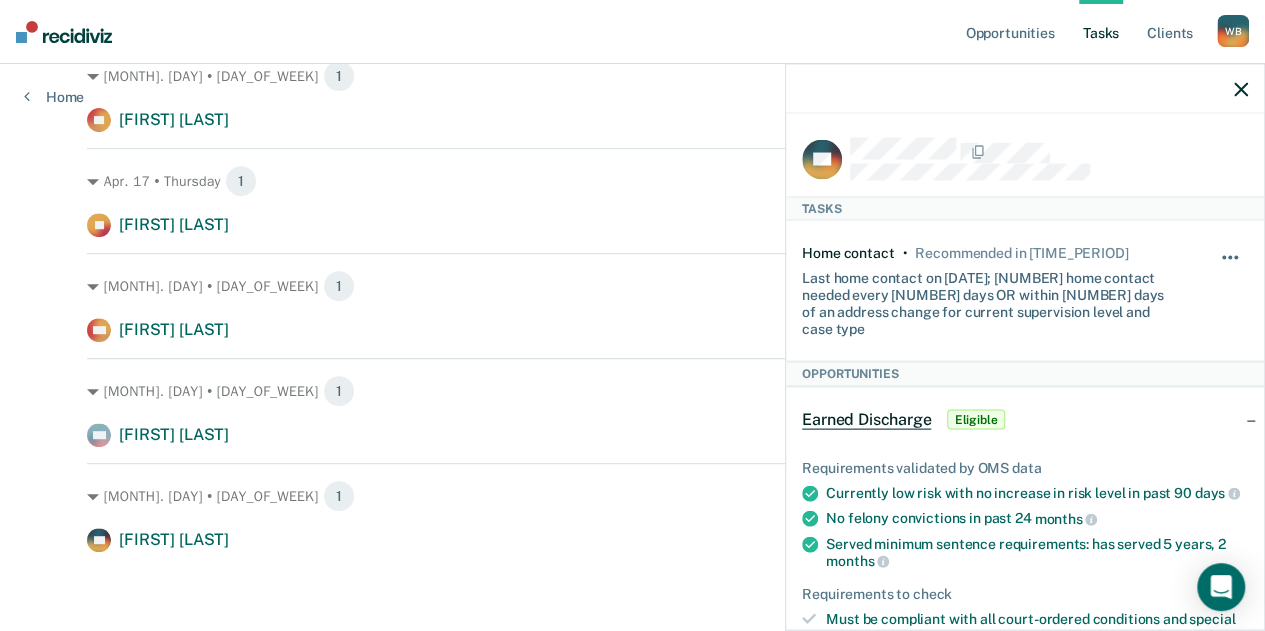 click at bounding box center (1236, 258) 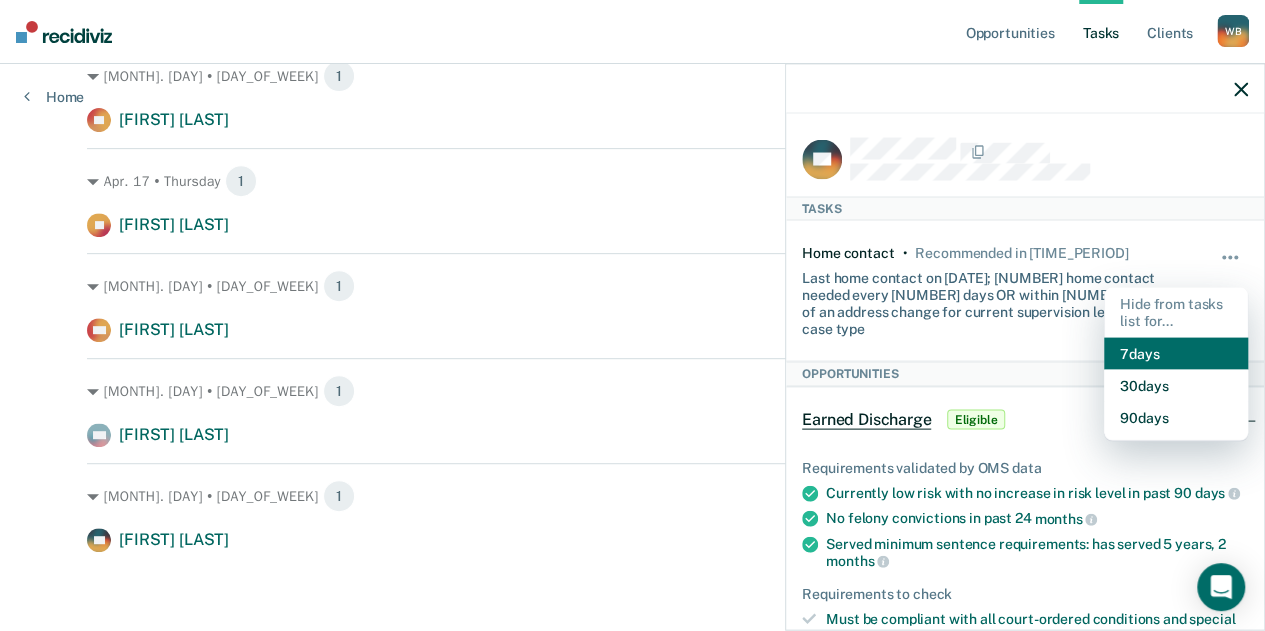 click on "[NUMBER] days" at bounding box center [1176, 353] 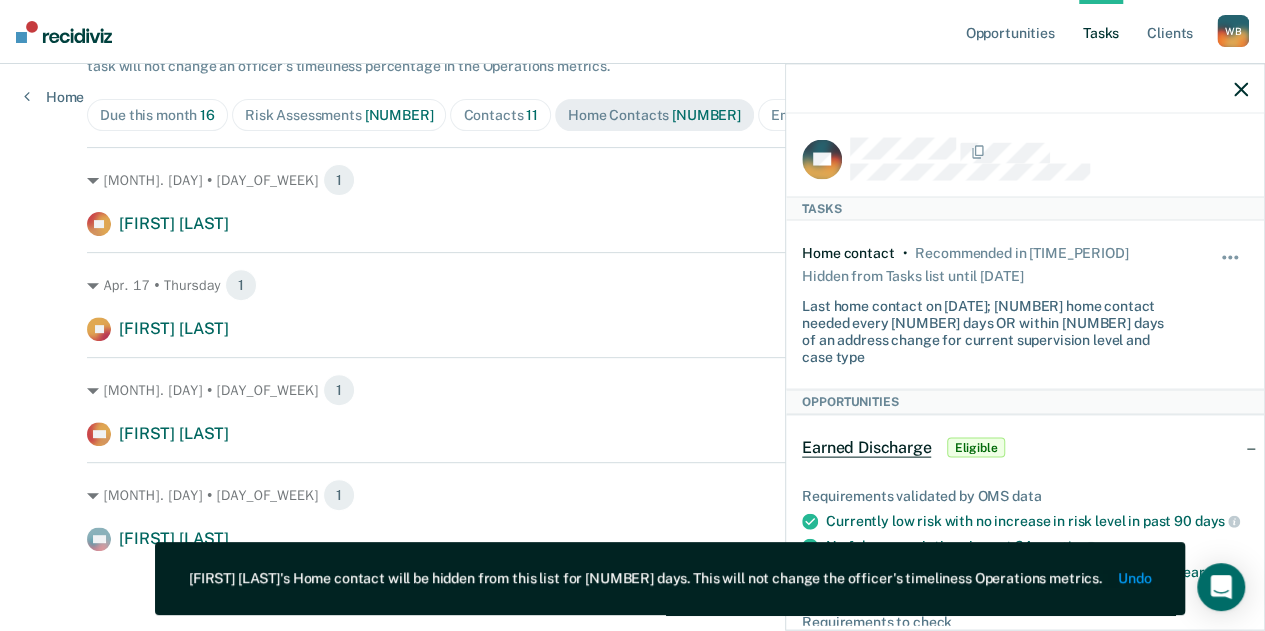 scroll, scrollTop: 209, scrollLeft: 0, axis: vertical 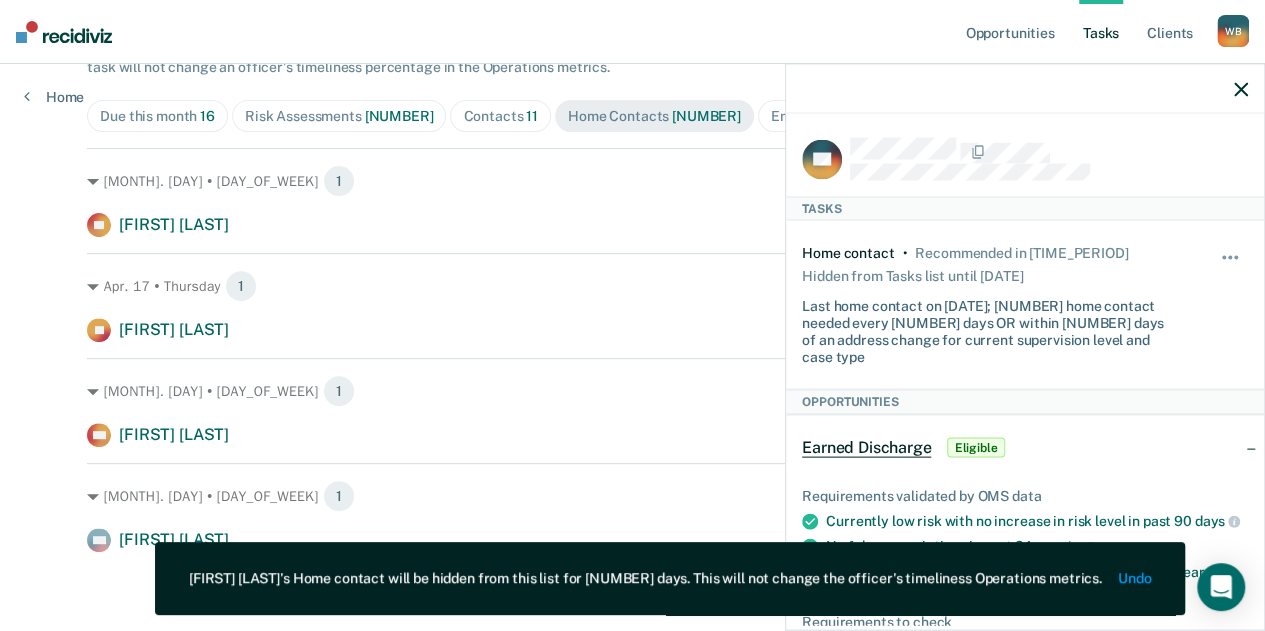 click at bounding box center (1241, 89) 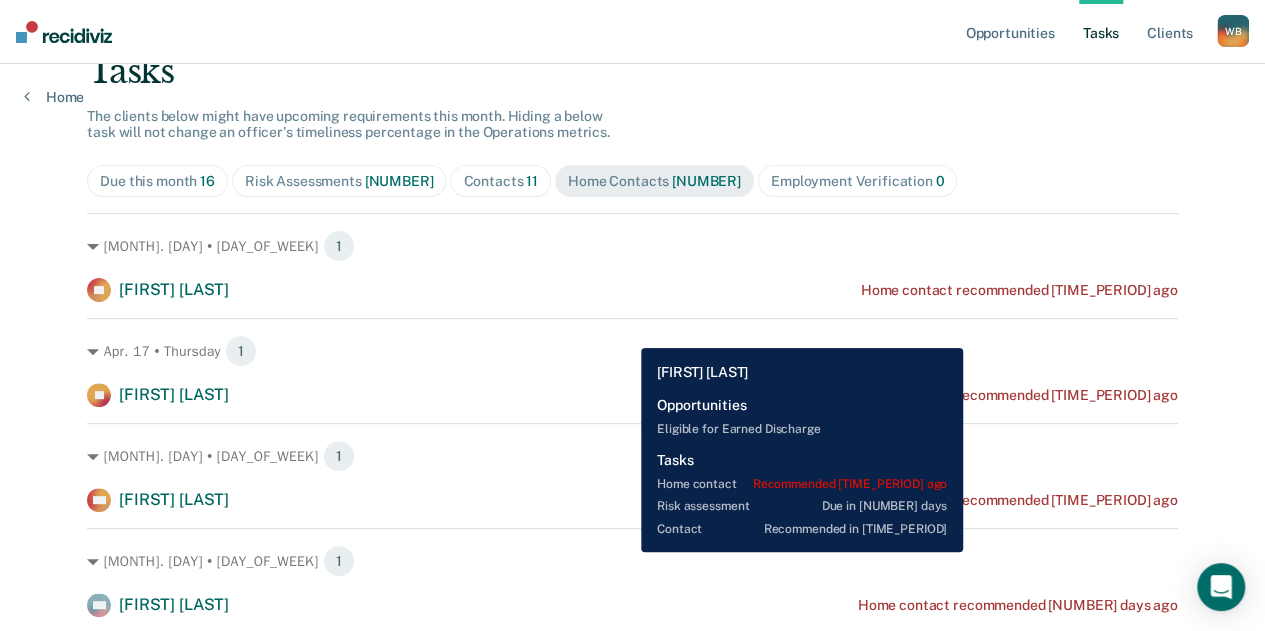 scroll, scrollTop: 209, scrollLeft: 0, axis: vertical 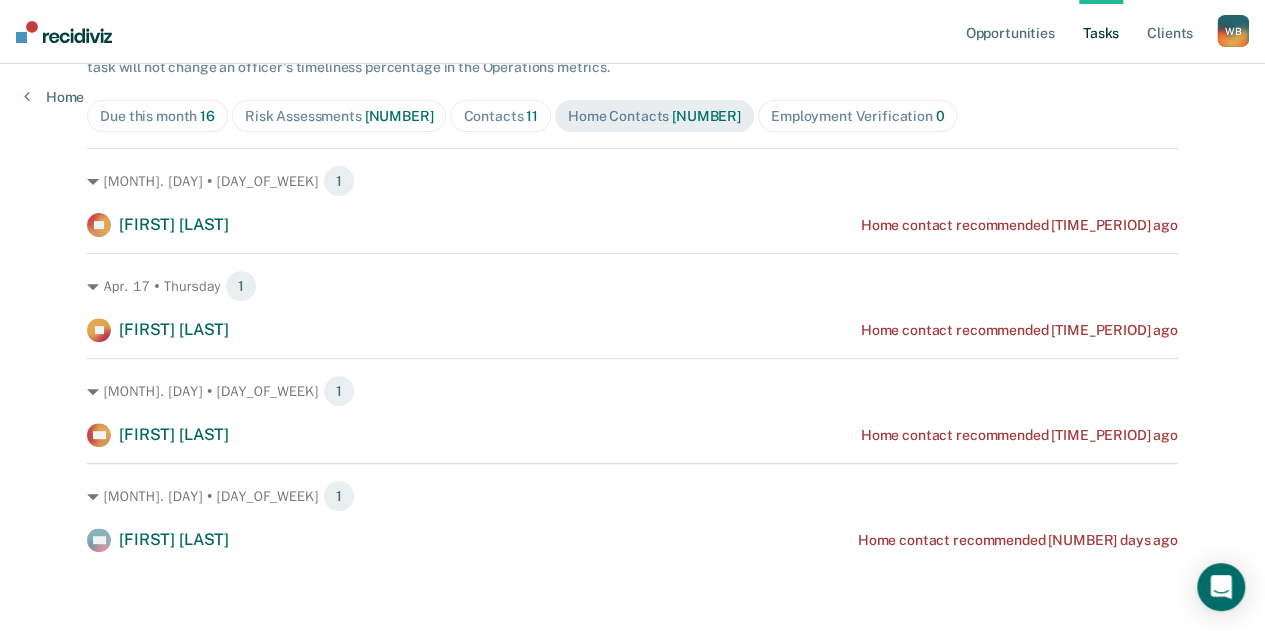 click on "Contacts   [NUMBER]" at bounding box center [157, 116] 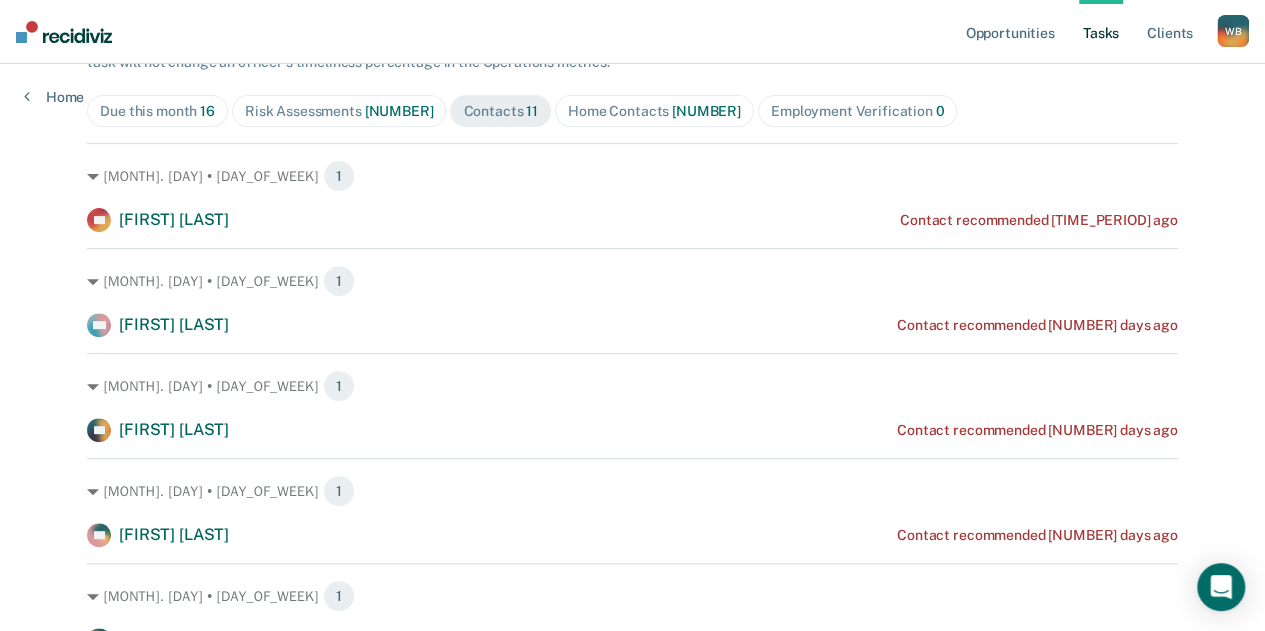 scroll, scrollTop: 213, scrollLeft: 0, axis: vertical 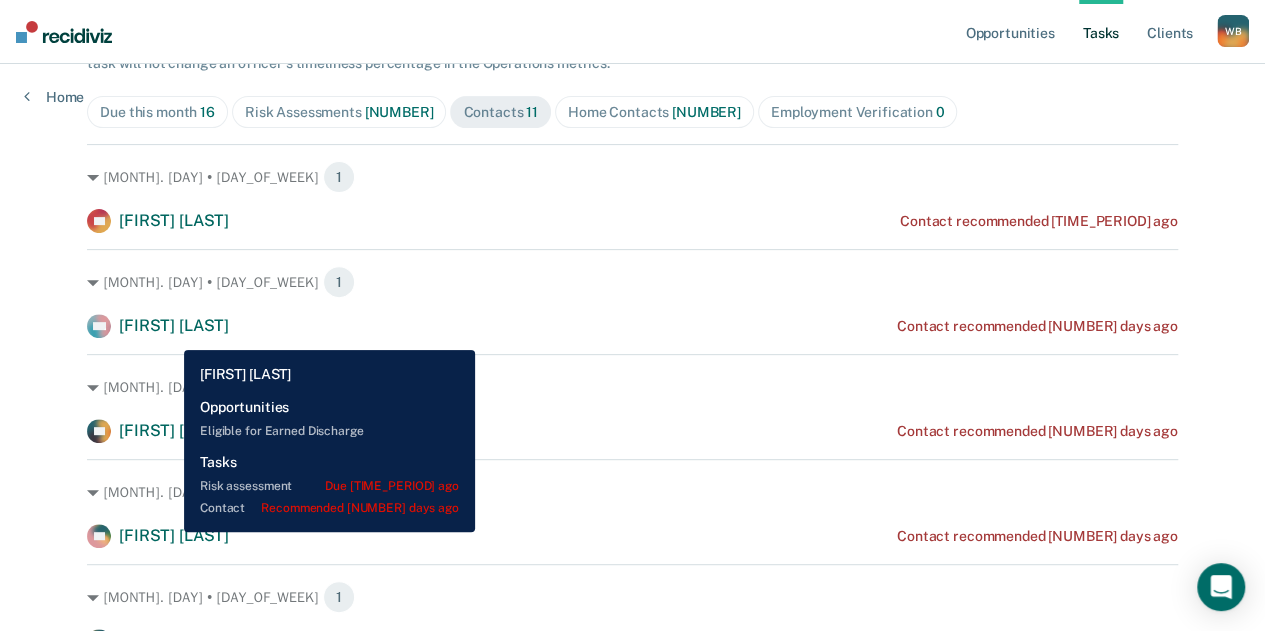 click on "[FIRST] [LAST]" at bounding box center (174, 535) 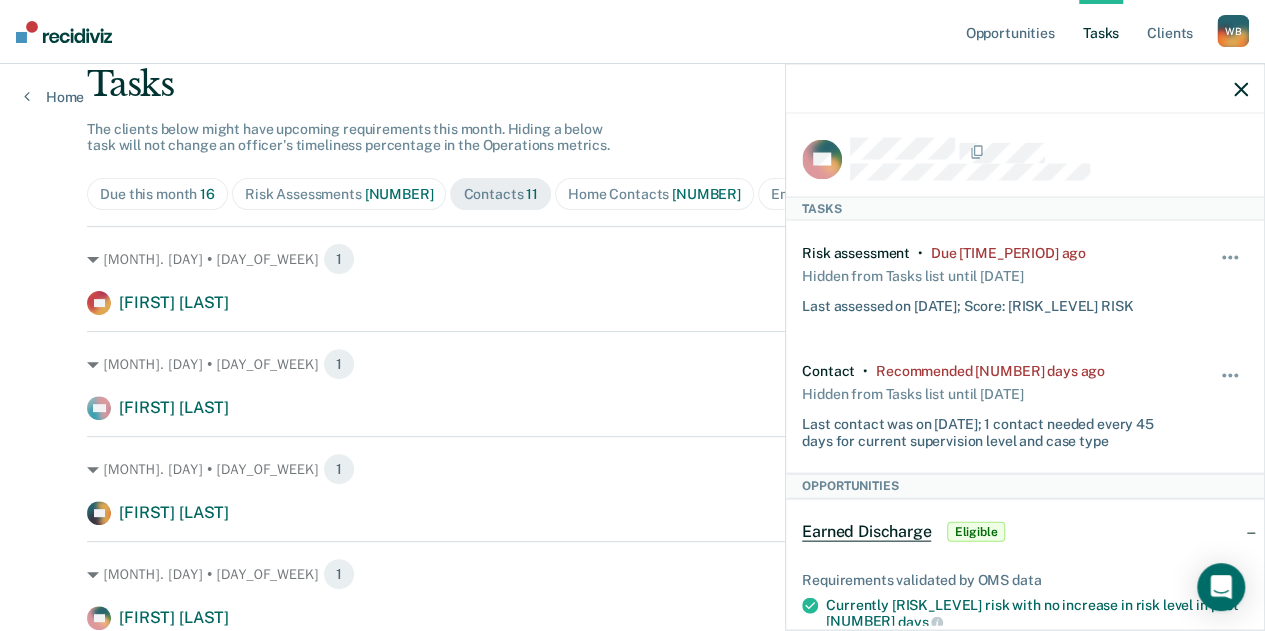 scroll, scrollTop: 124, scrollLeft: 0, axis: vertical 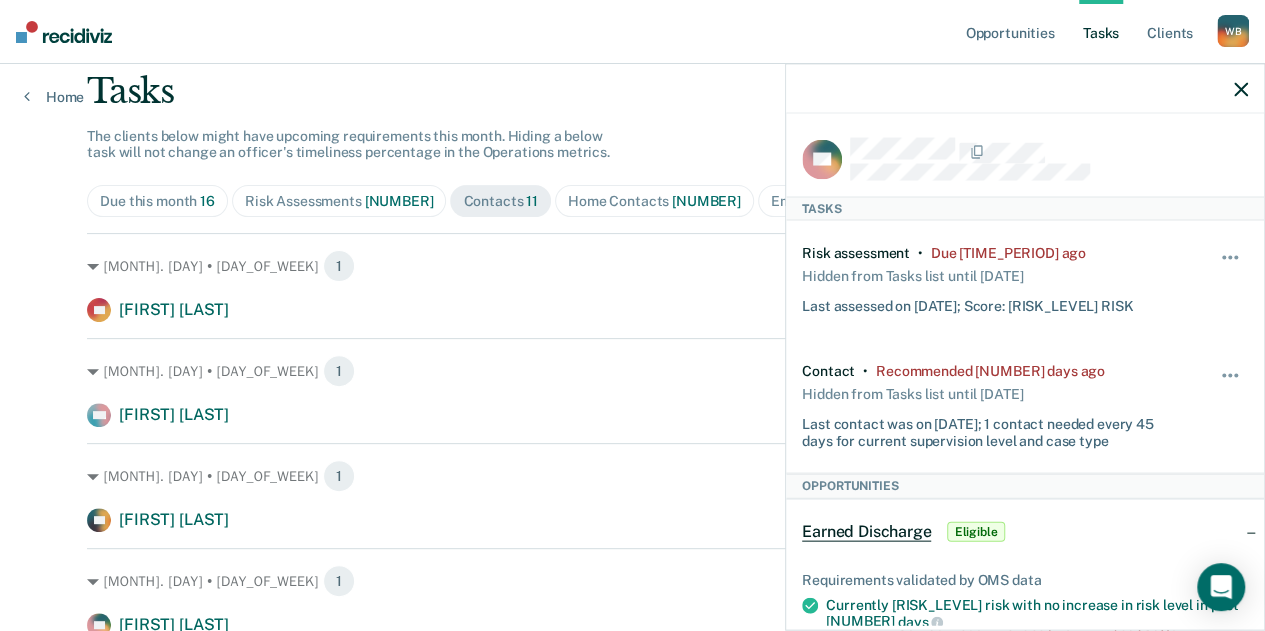 click on "Apr. 6 • Sunday 1 AP [FIRST] [LAST] Contact recommended 3 months ago" at bounding box center (632, 277) 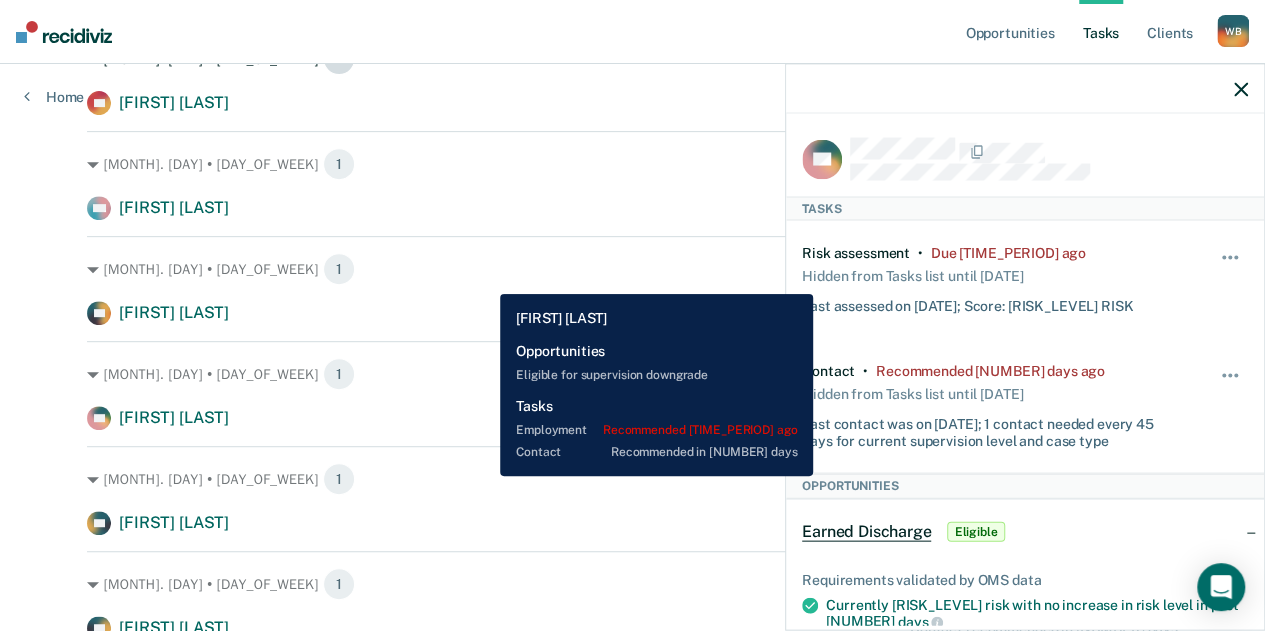 scroll, scrollTop: 0, scrollLeft: 0, axis: both 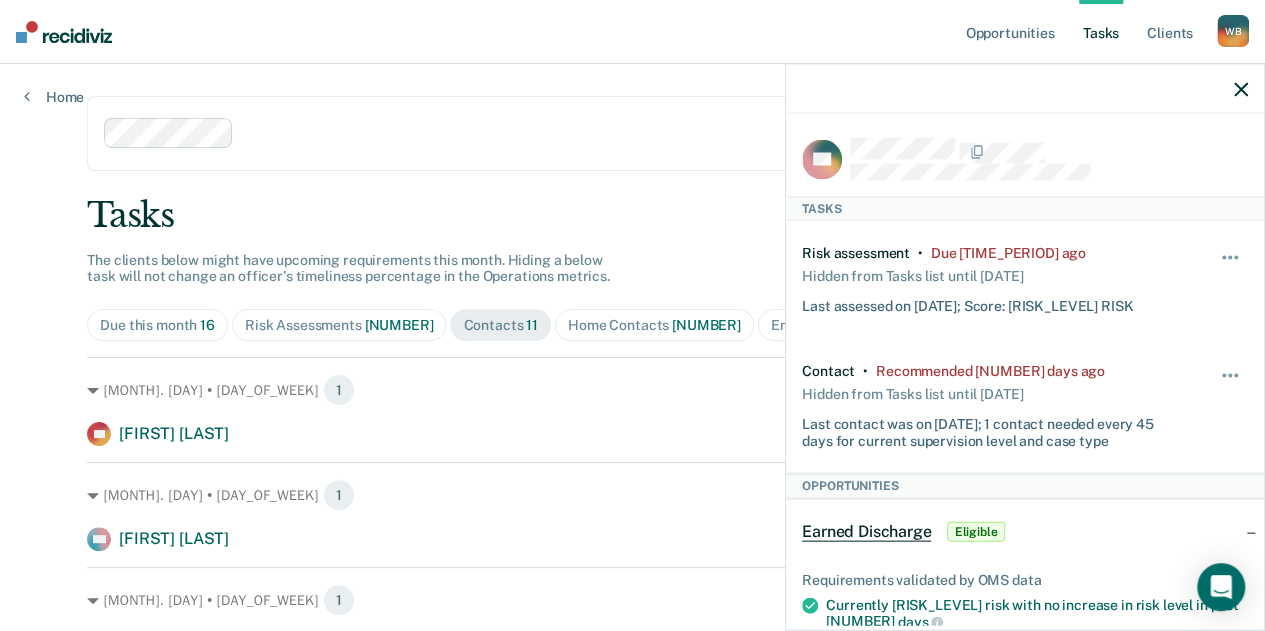click on "Risk Assessments   5" at bounding box center [339, 325] 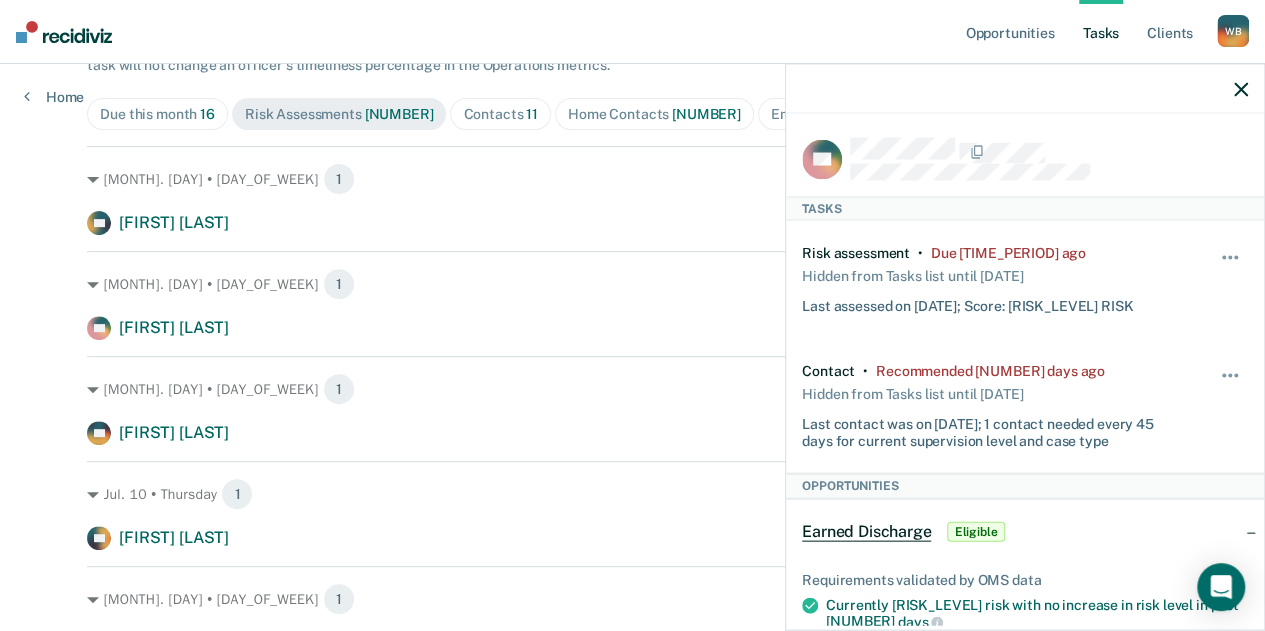 scroll, scrollTop: 212, scrollLeft: 0, axis: vertical 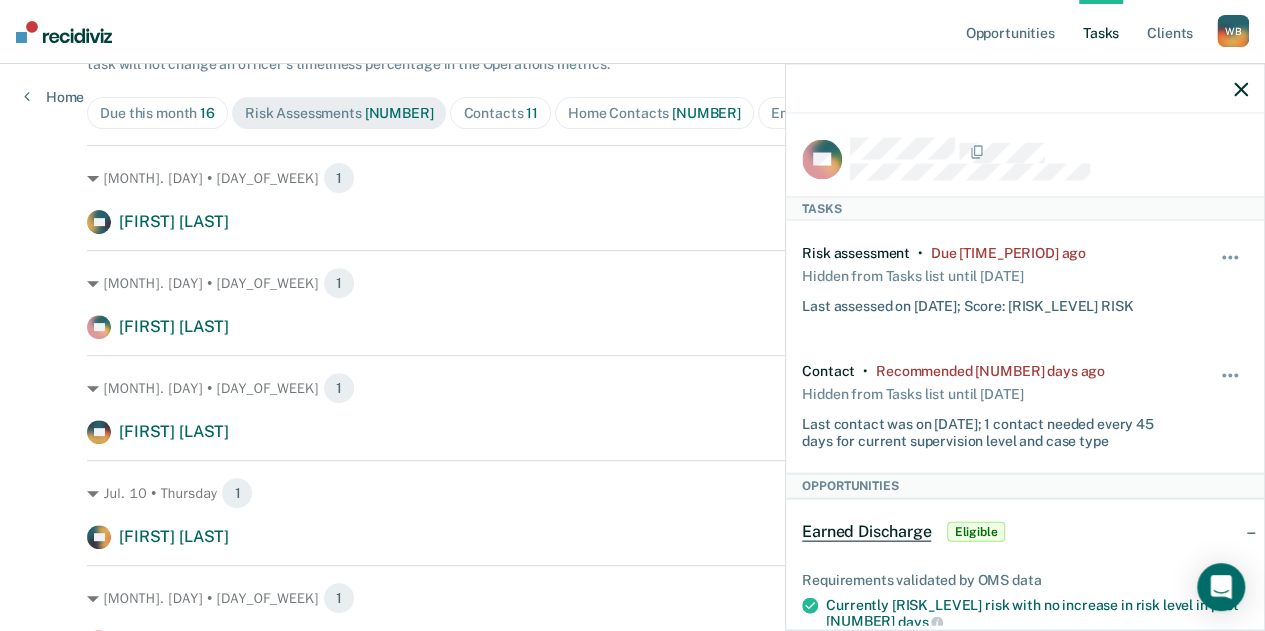 click on "Contacts   [NUMBER]" at bounding box center (157, 113) 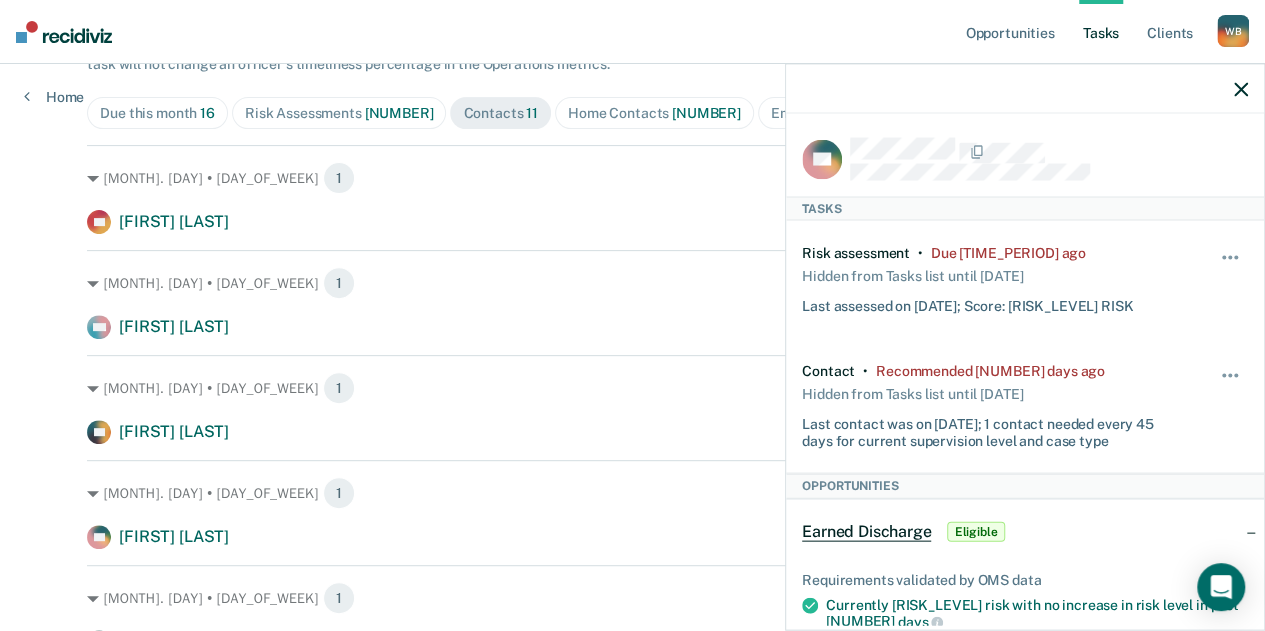 click at bounding box center [1241, 89] 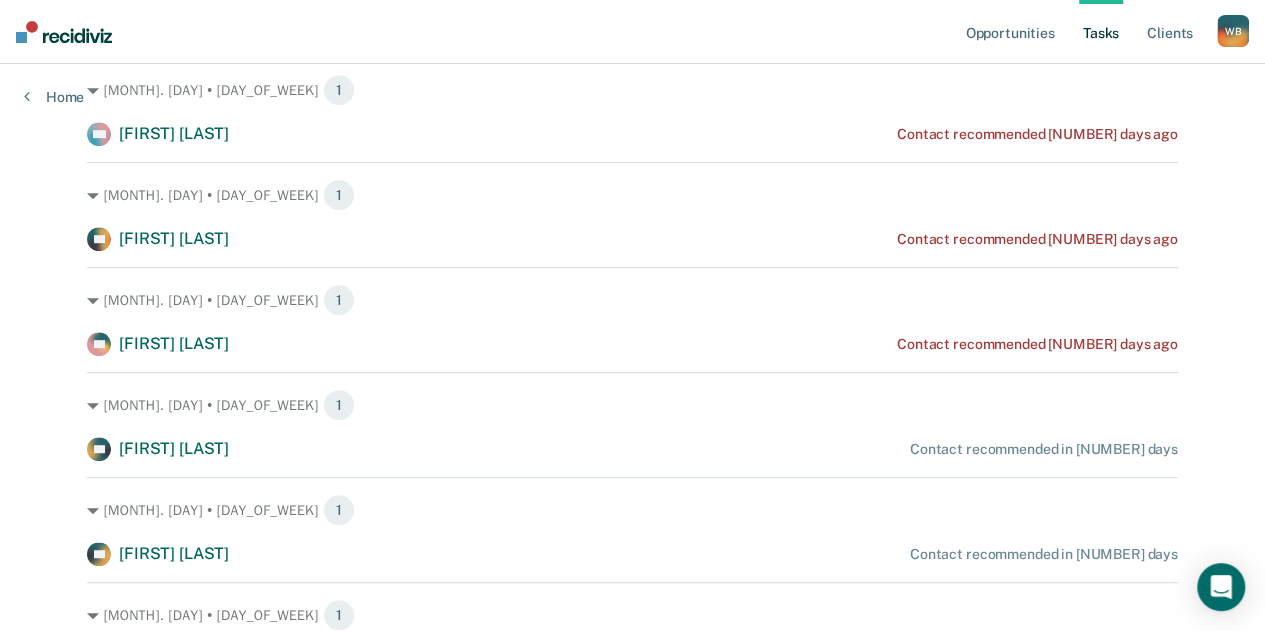 scroll, scrollTop: 406, scrollLeft: 0, axis: vertical 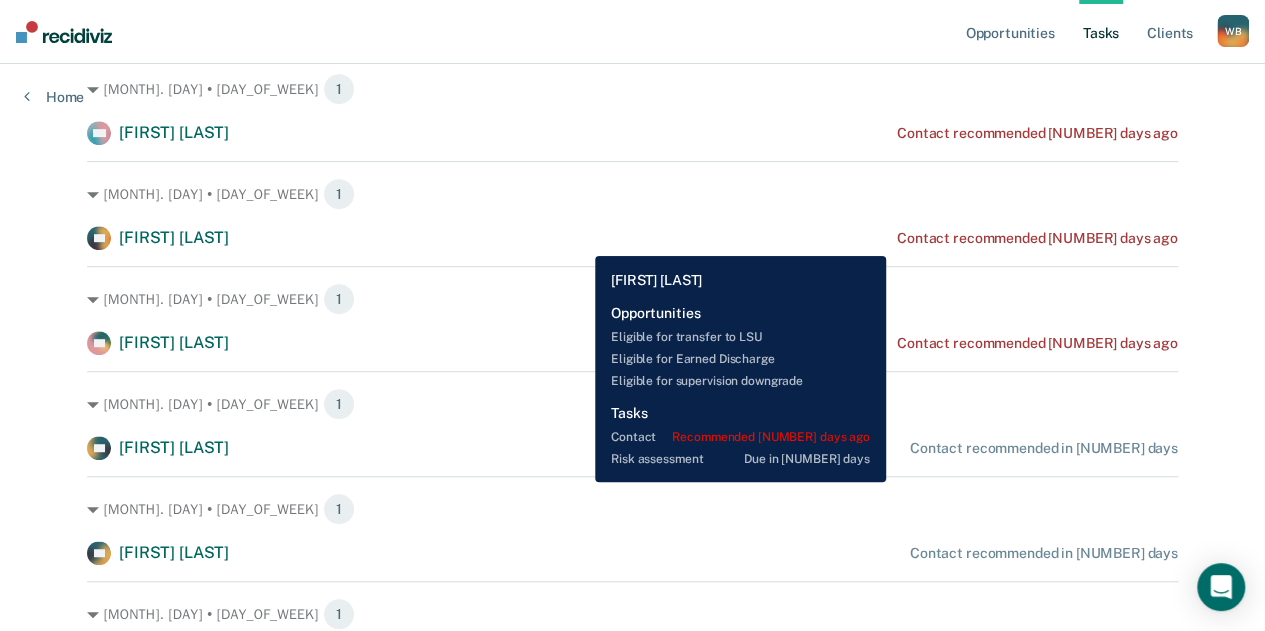 click on "CS [FIRST] [LAST] Contact recommended 16 days ago" at bounding box center (632, 238) 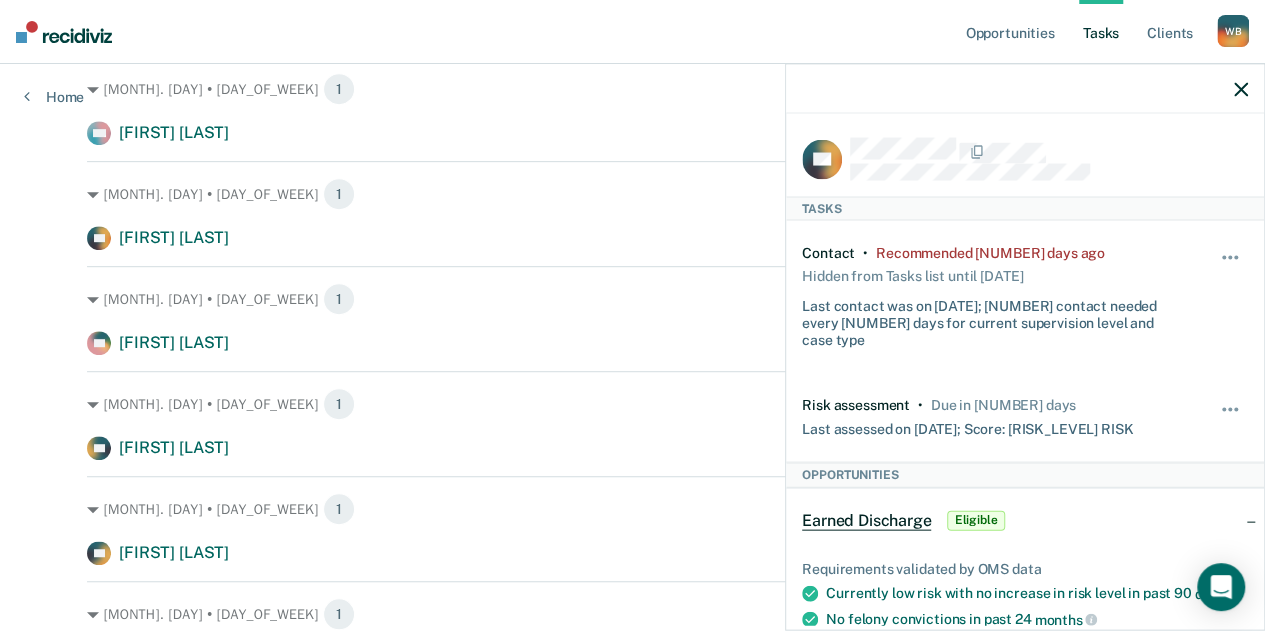 click at bounding box center (1025, 89) 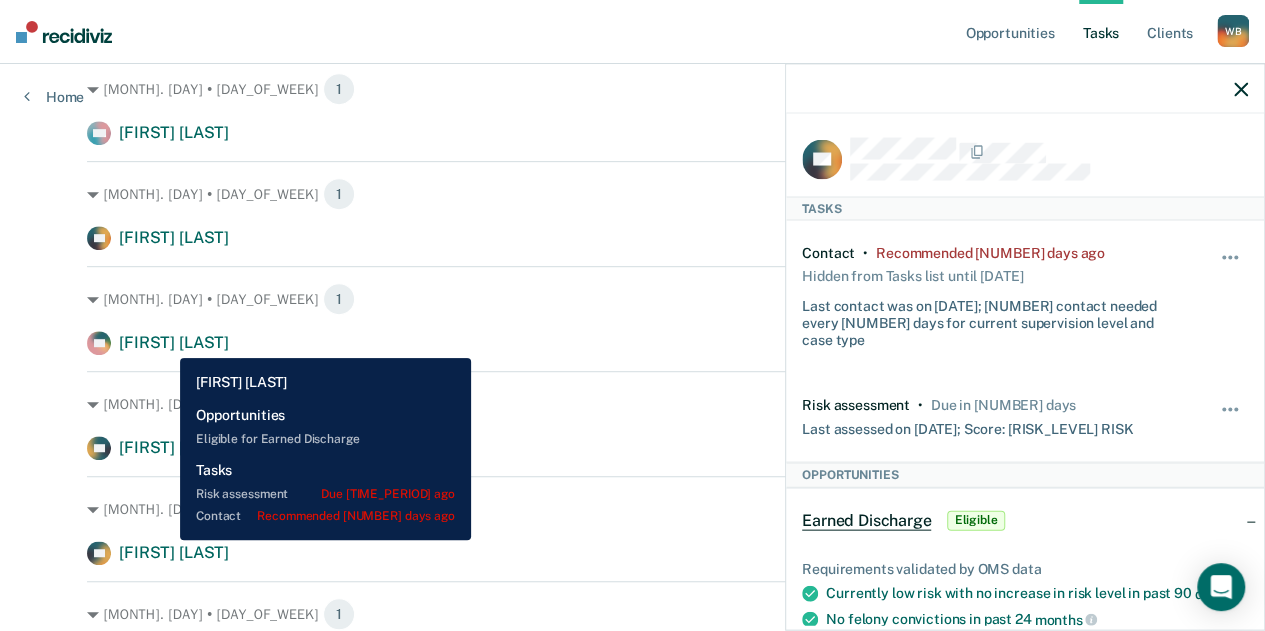click on "[FIRST] [LAST]" at bounding box center [174, 342] 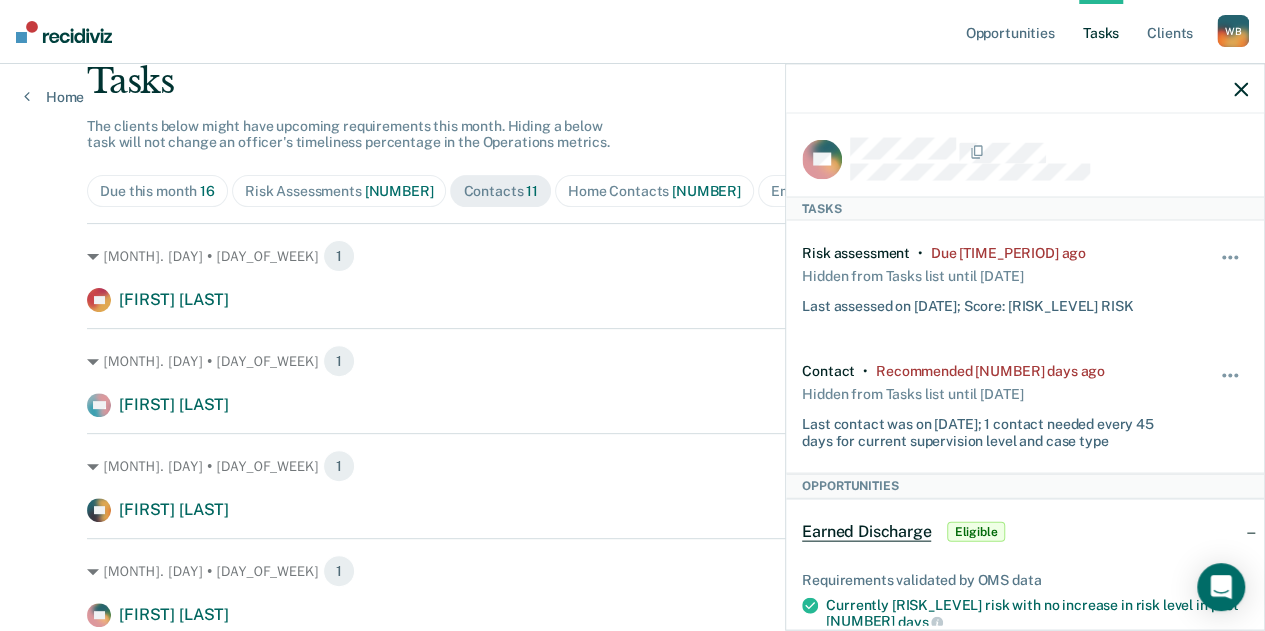 scroll, scrollTop: 132, scrollLeft: 0, axis: vertical 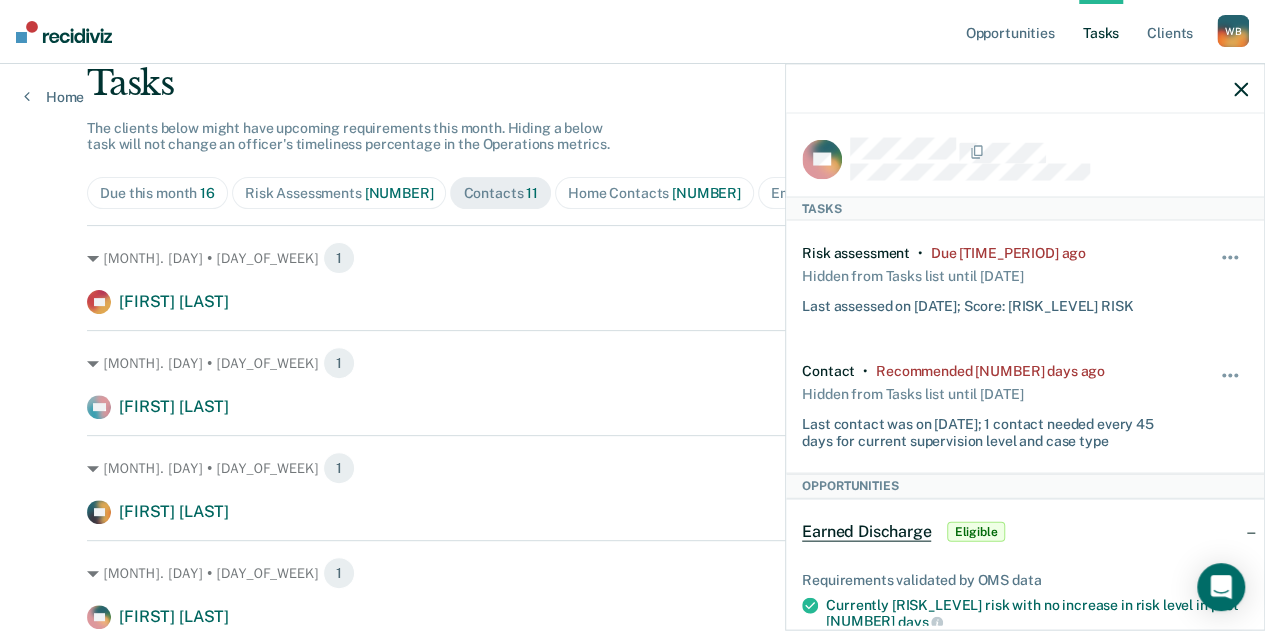 click at bounding box center [1241, 89] 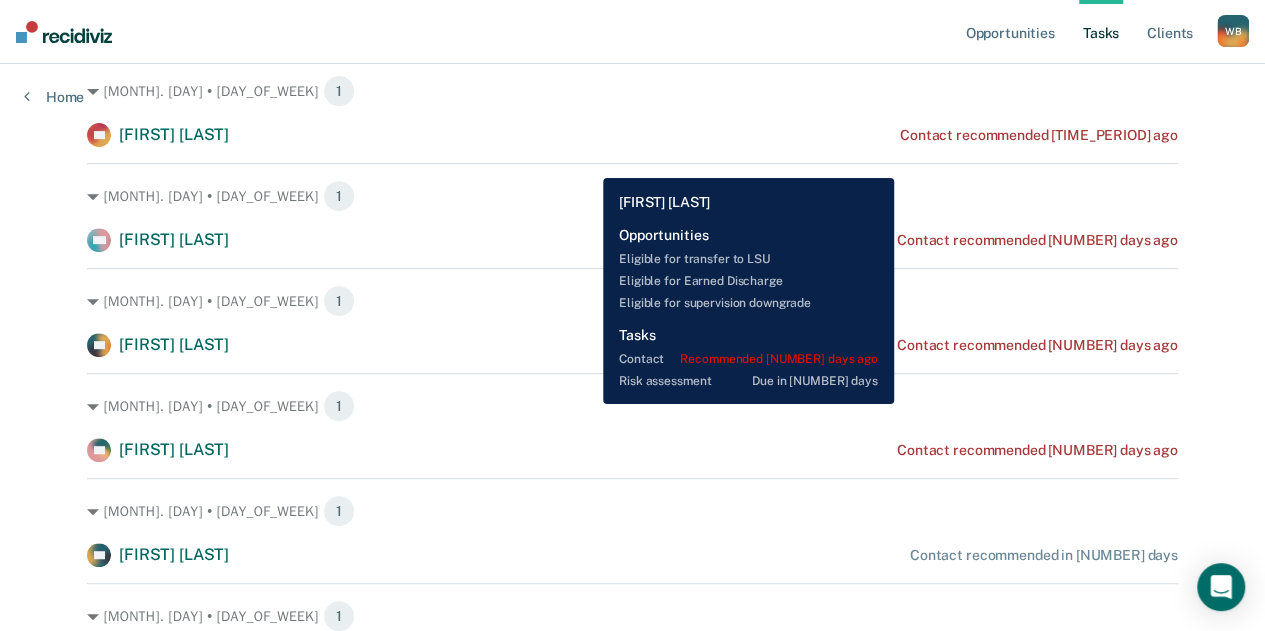 scroll, scrollTop: 300, scrollLeft: 0, axis: vertical 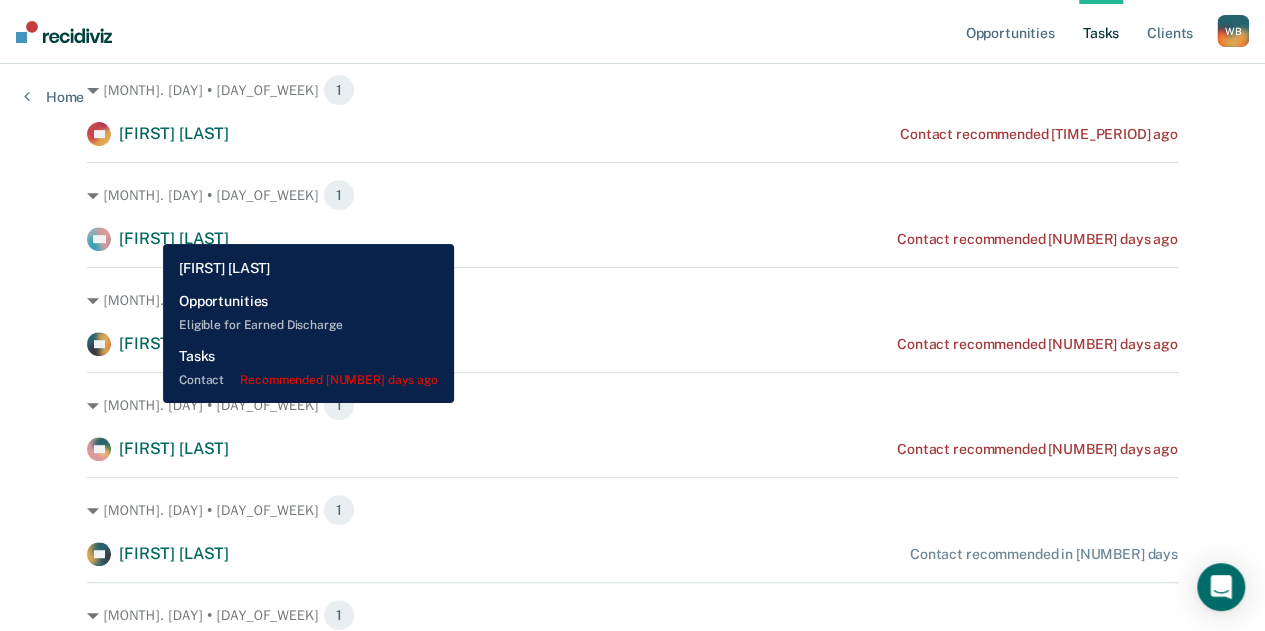click on "[FIRST] [LAST]" at bounding box center [174, 238] 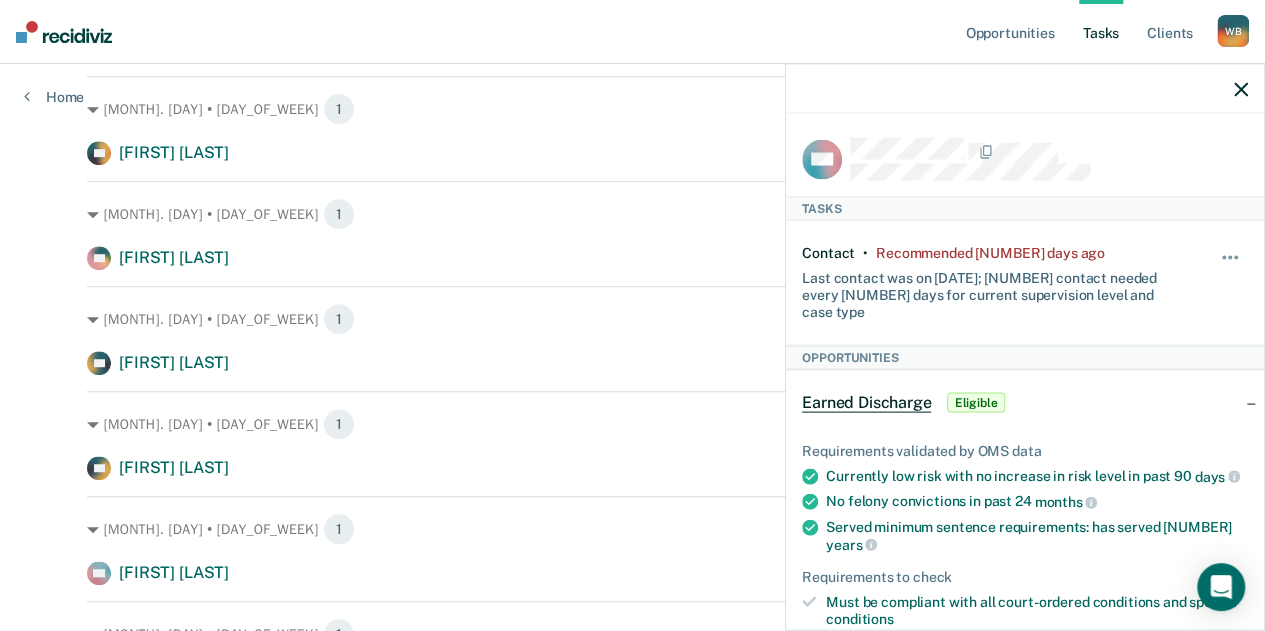scroll, scrollTop: 0, scrollLeft: 0, axis: both 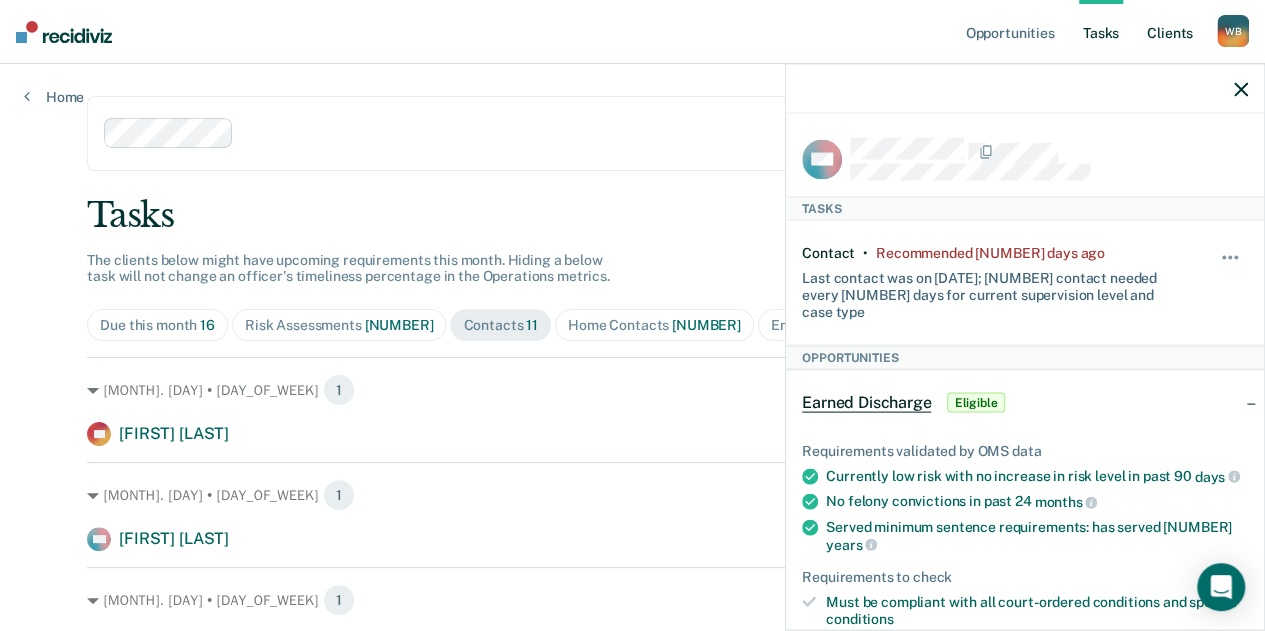 click on "Client s" at bounding box center (1170, 32) 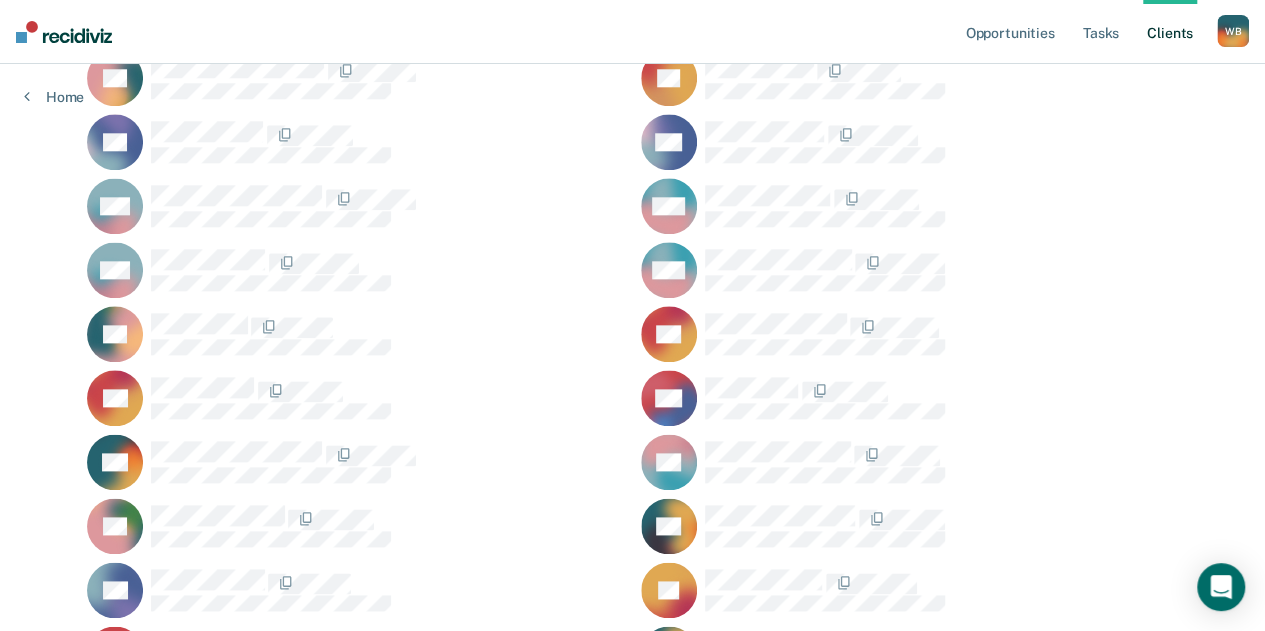 scroll, scrollTop: 1049, scrollLeft: 0, axis: vertical 